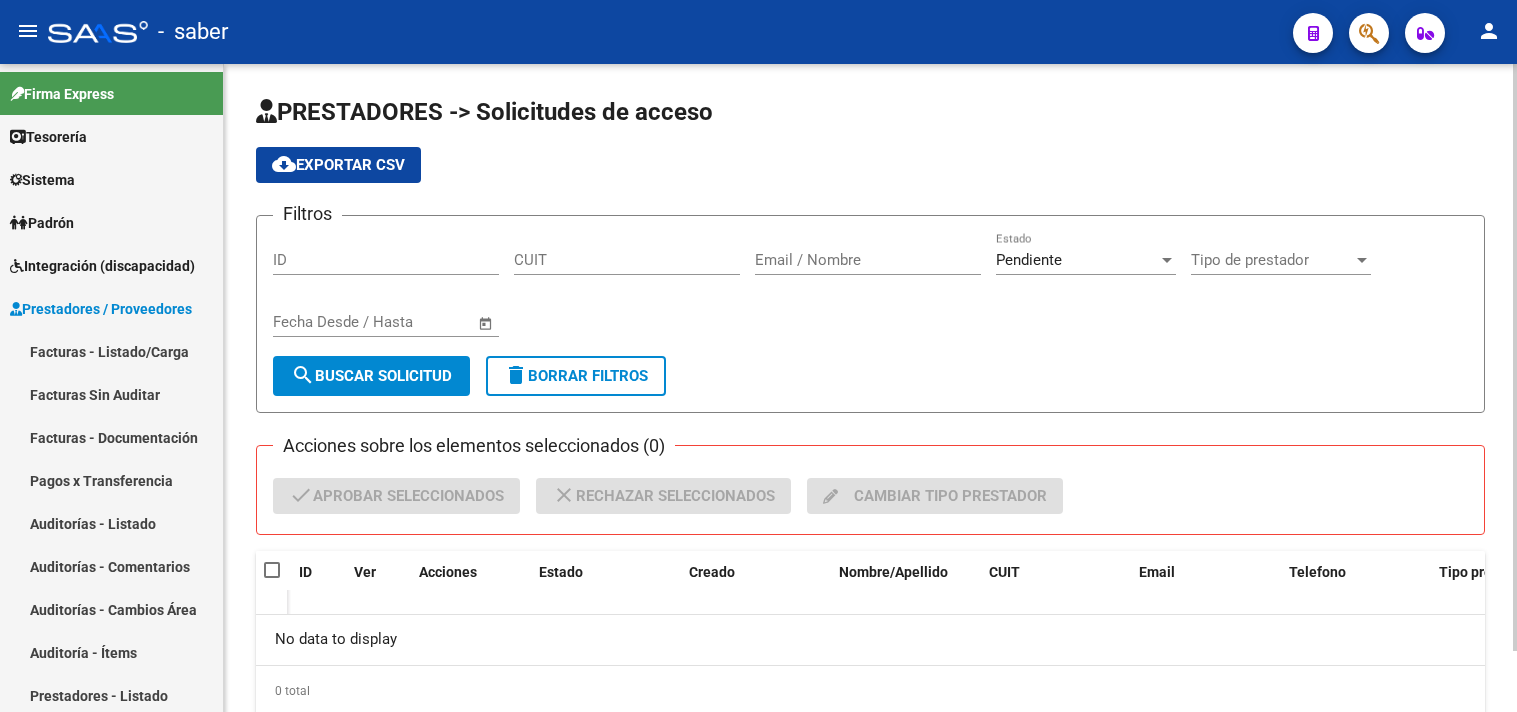 scroll, scrollTop: 0, scrollLeft: 0, axis: both 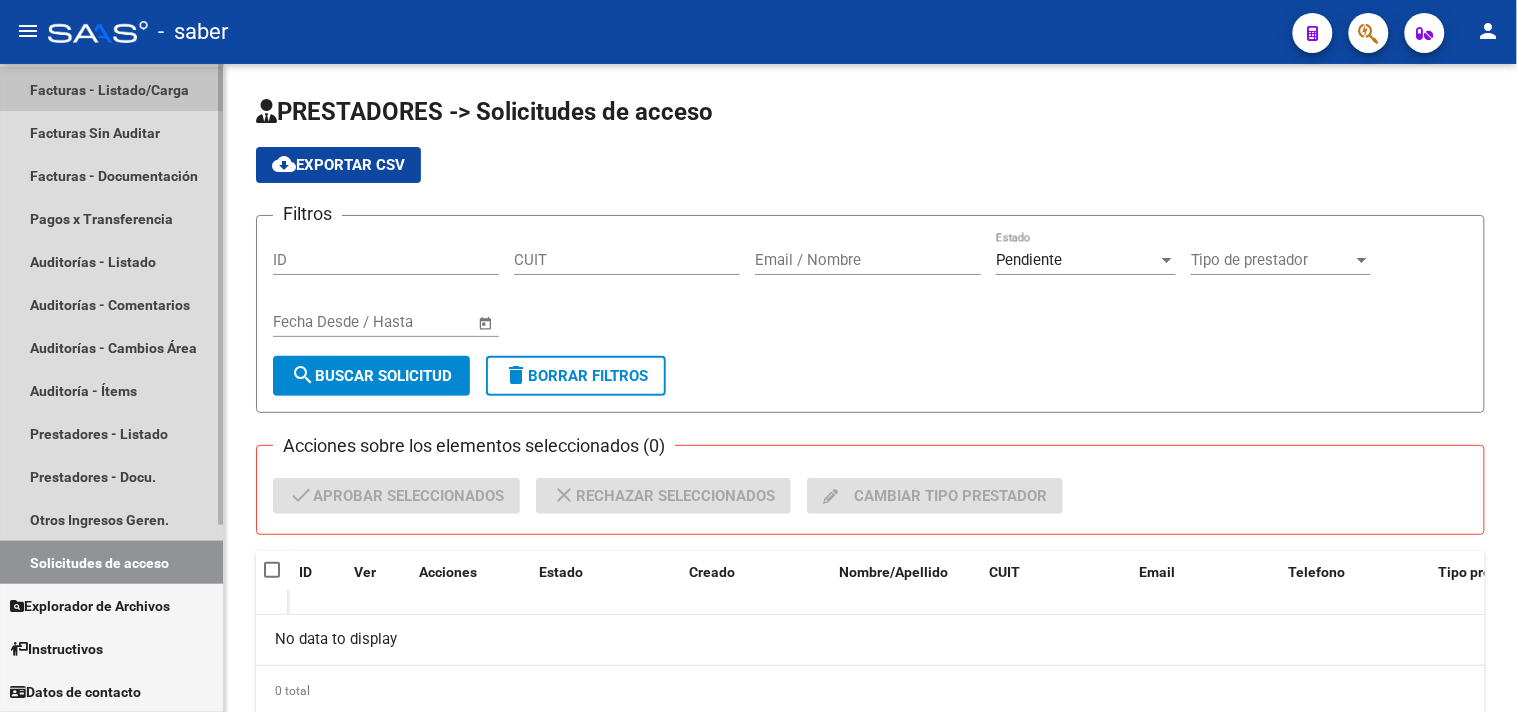 click on "Facturas - Listado/Carga" at bounding box center (111, 89) 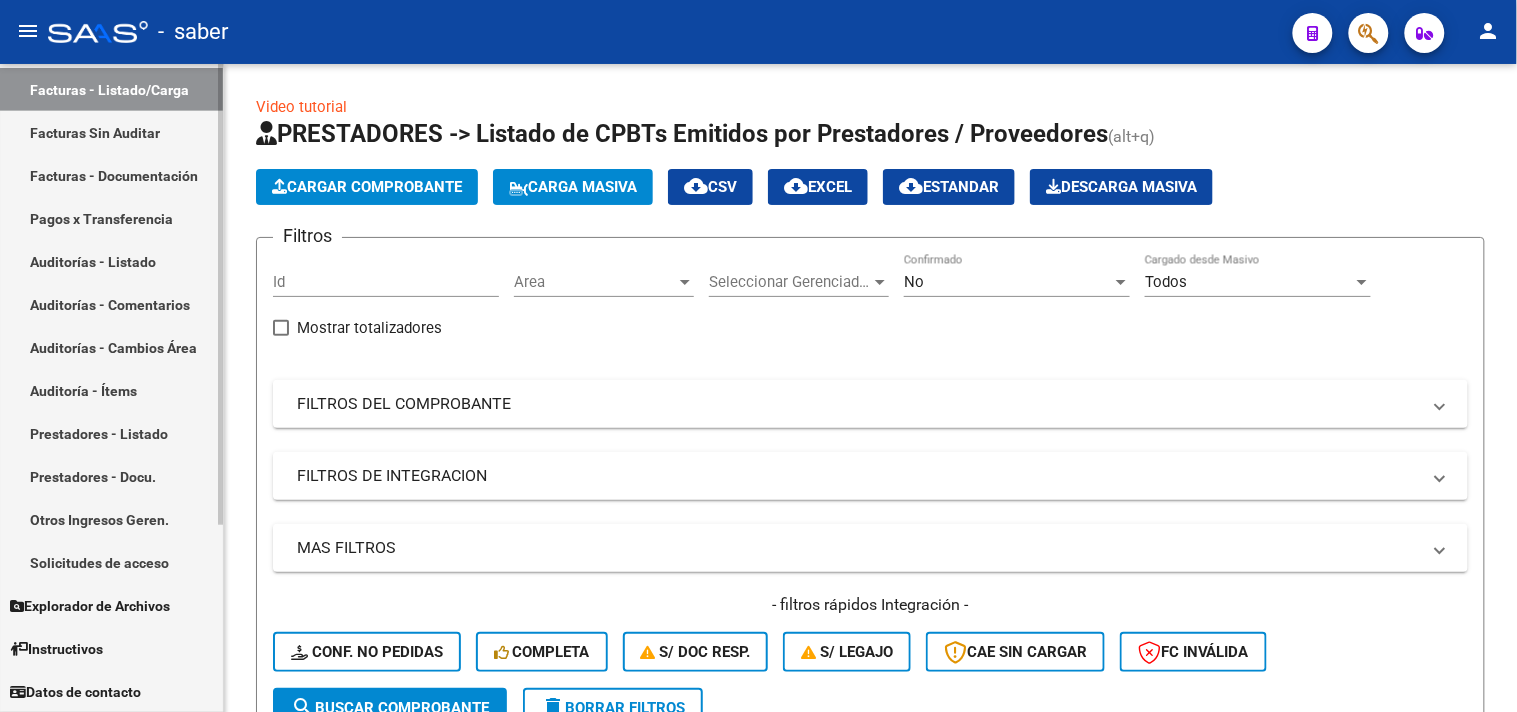 click on "Solicitudes de acceso" at bounding box center [111, 562] 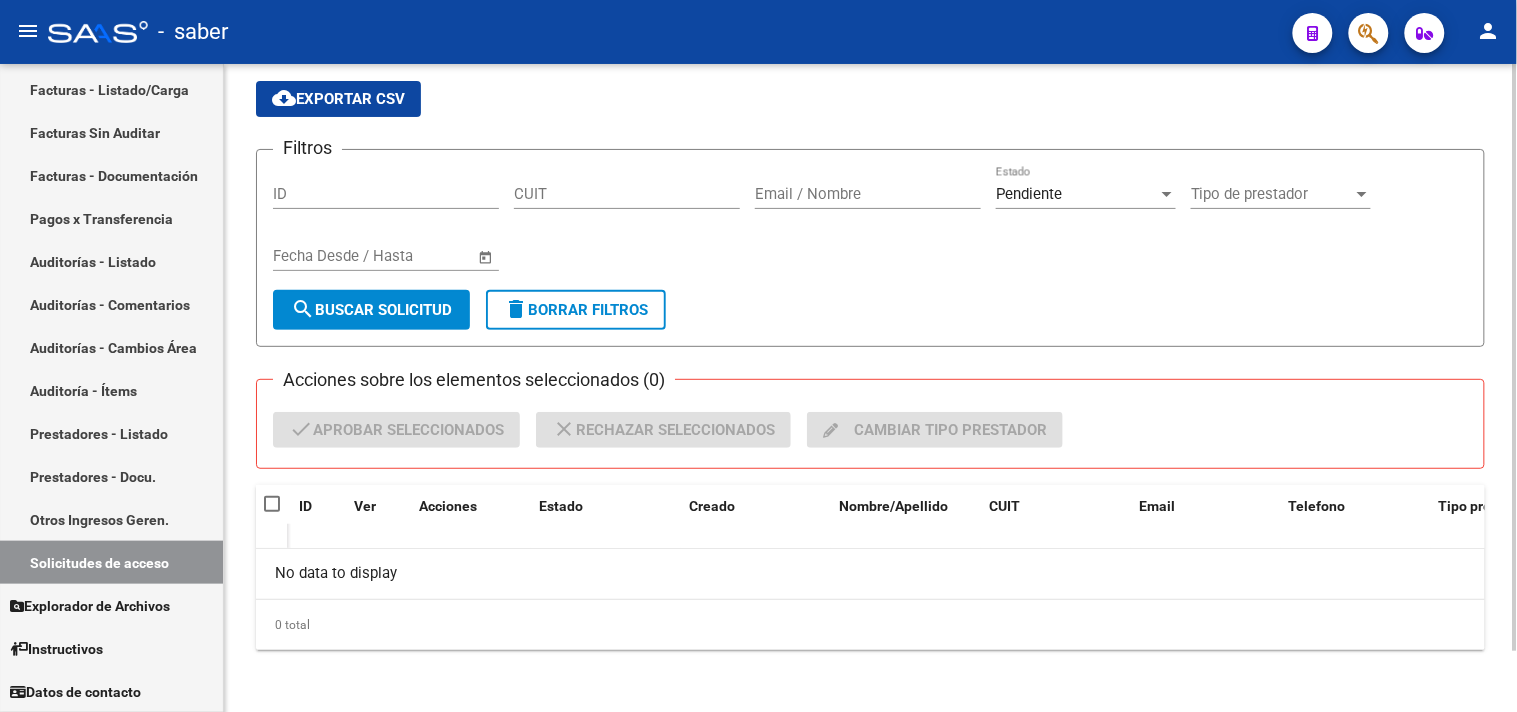 scroll, scrollTop: 0, scrollLeft: 0, axis: both 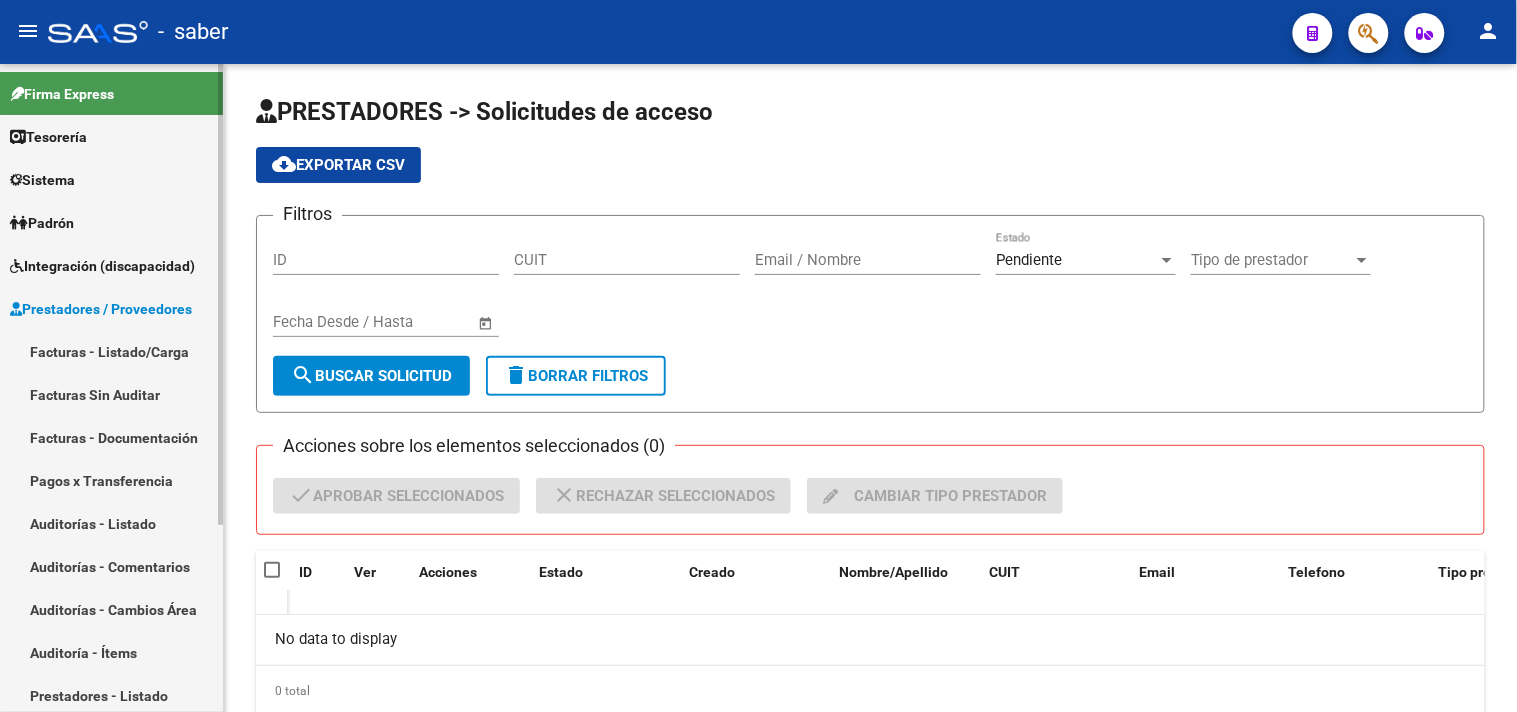 click on "Facturas Sin Auditar" at bounding box center [111, 394] 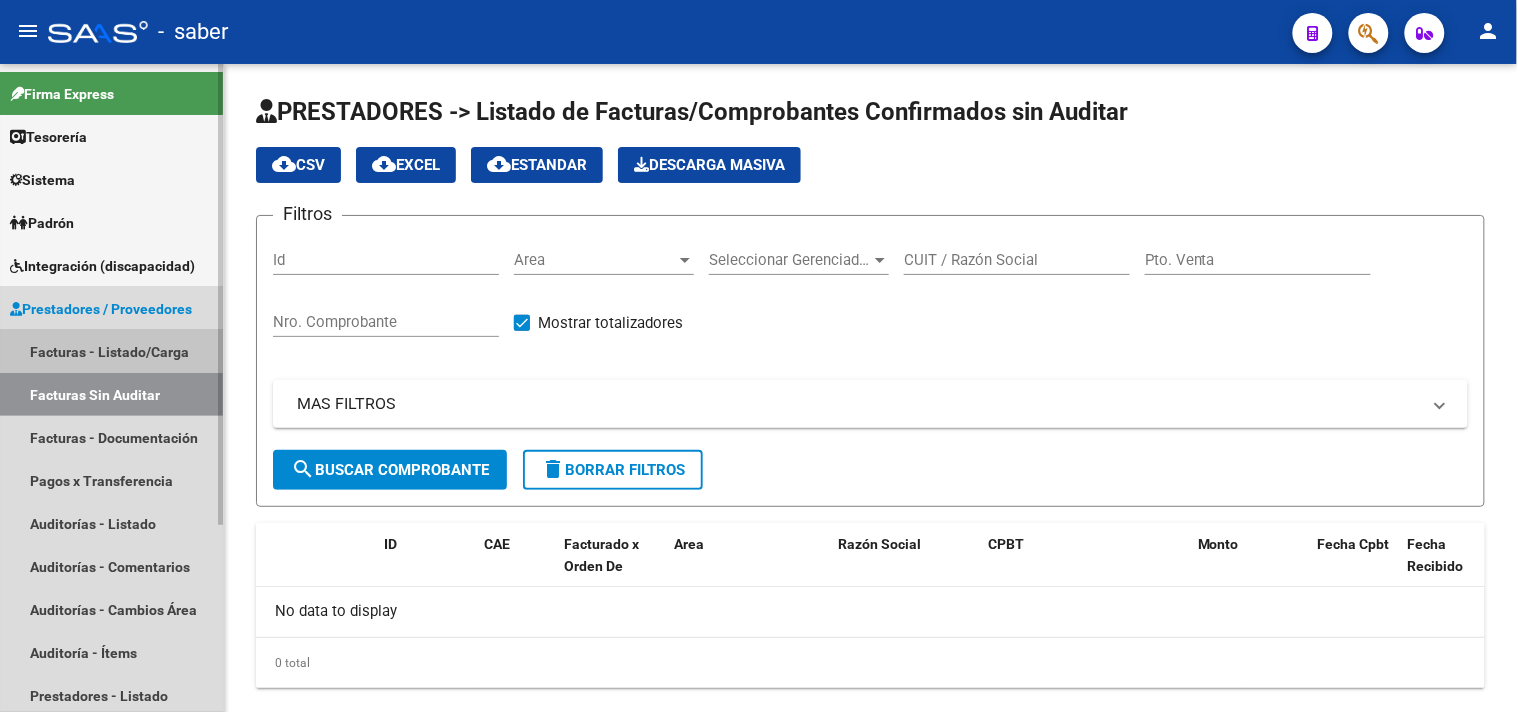click on "Facturas - Listado/Carga" at bounding box center (111, 351) 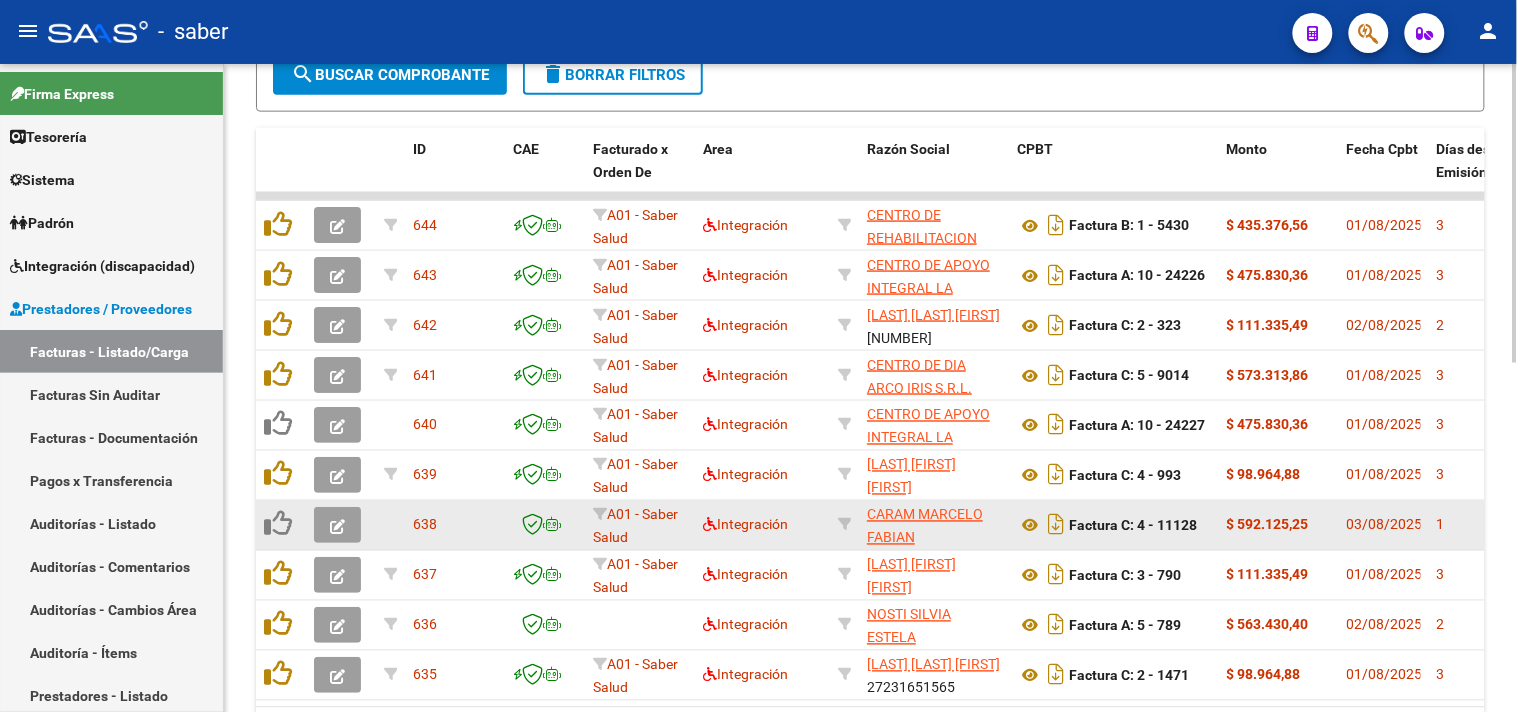 scroll, scrollTop: 666, scrollLeft: 0, axis: vertical 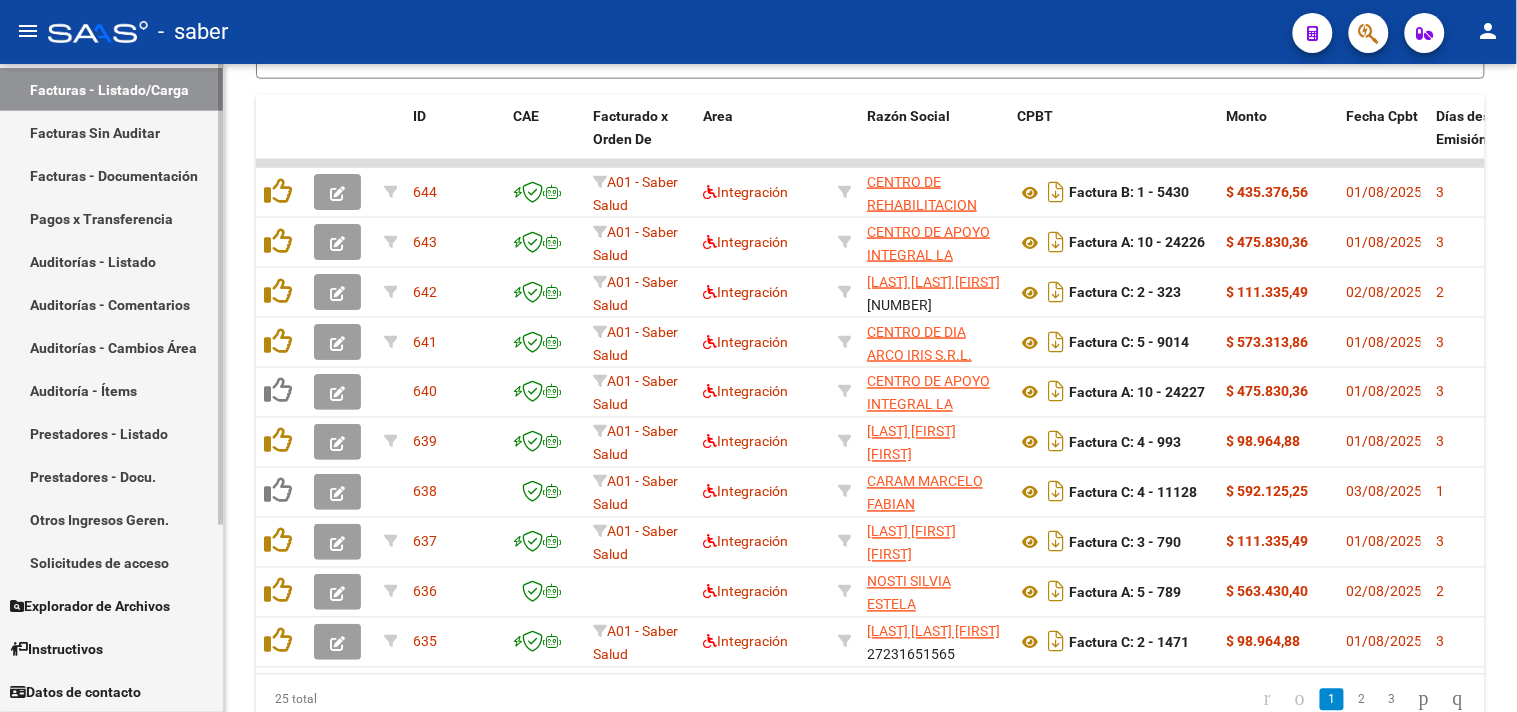 click on "Solicitudes de acceso" at bounding box center (111, 562) 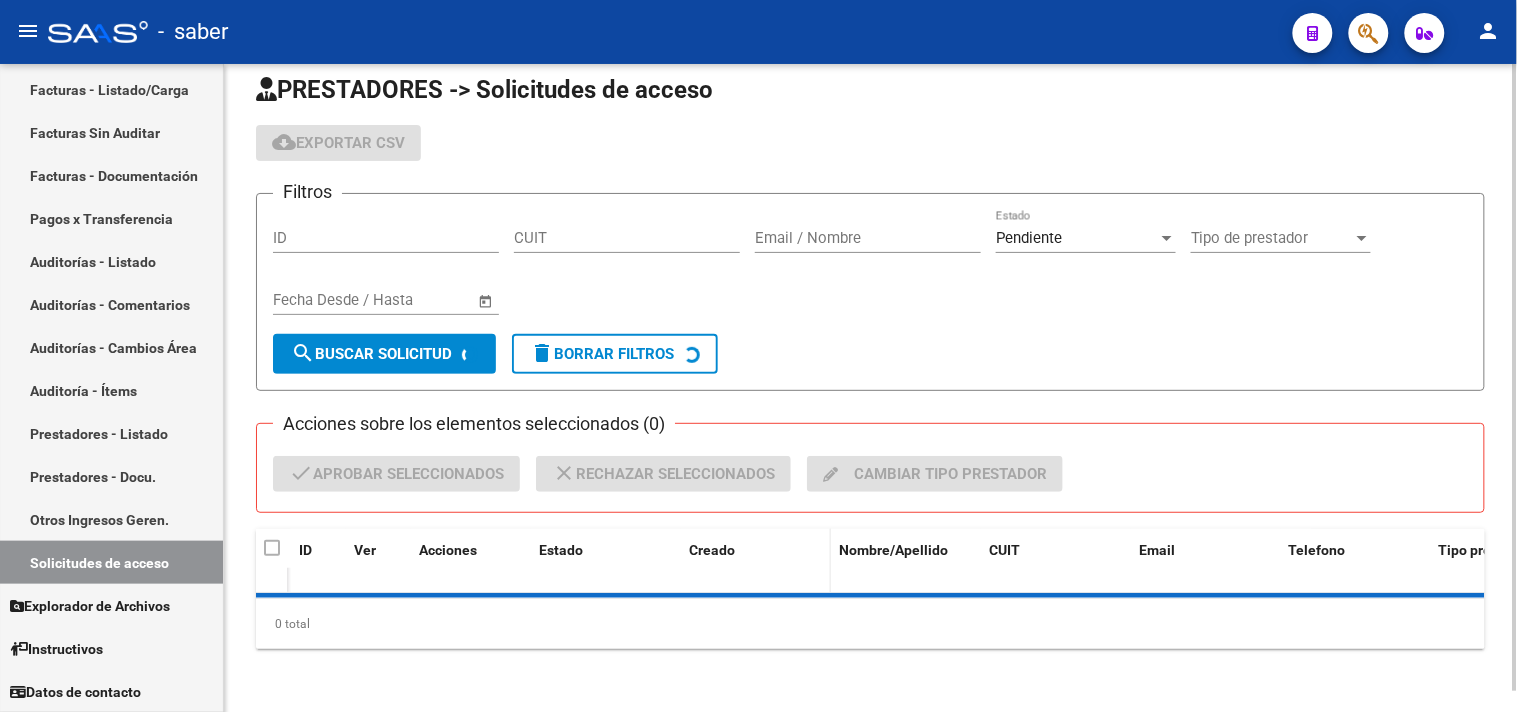 scroll, scrollTop: 67, scrollLeft: 0, axis: vertical 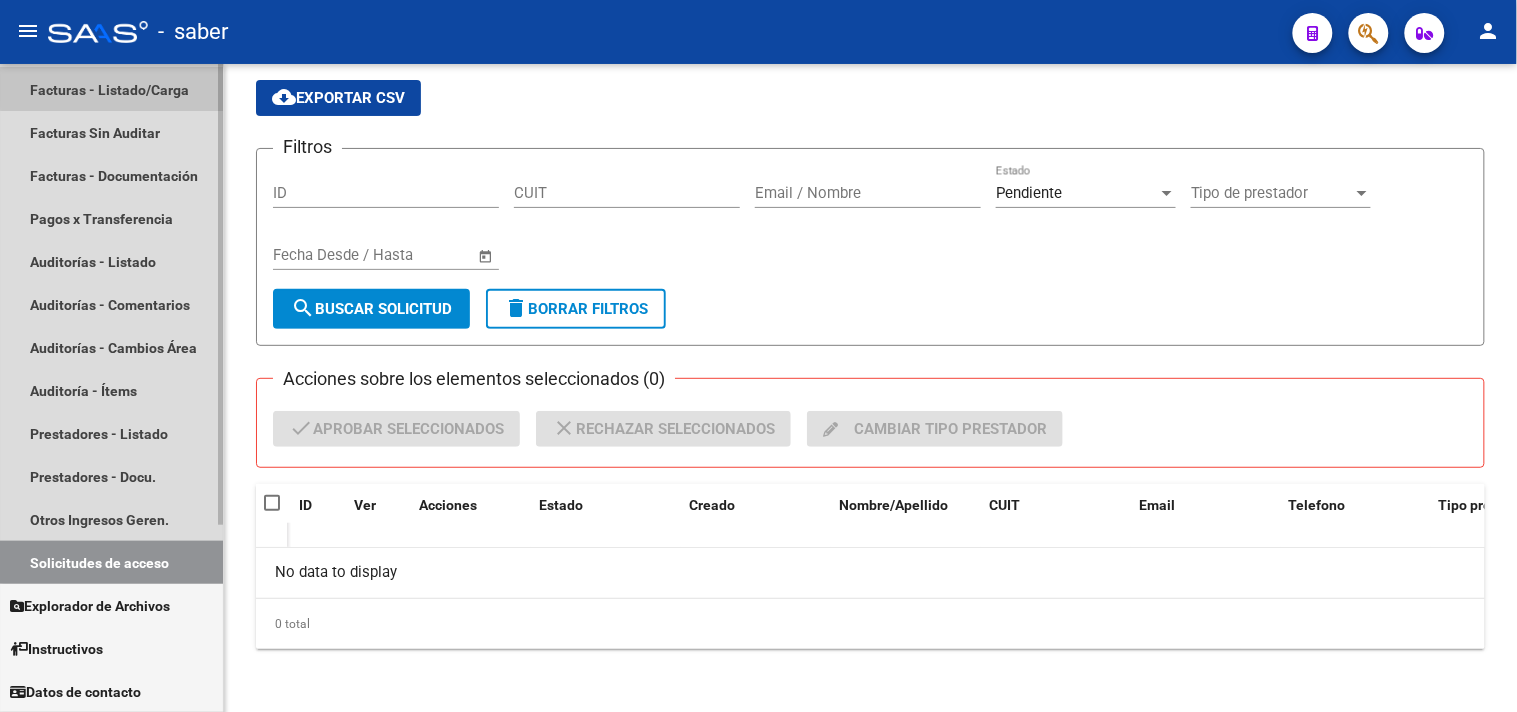 click on "Facturas - Listado/Carga" at bounding box center (111, 89) 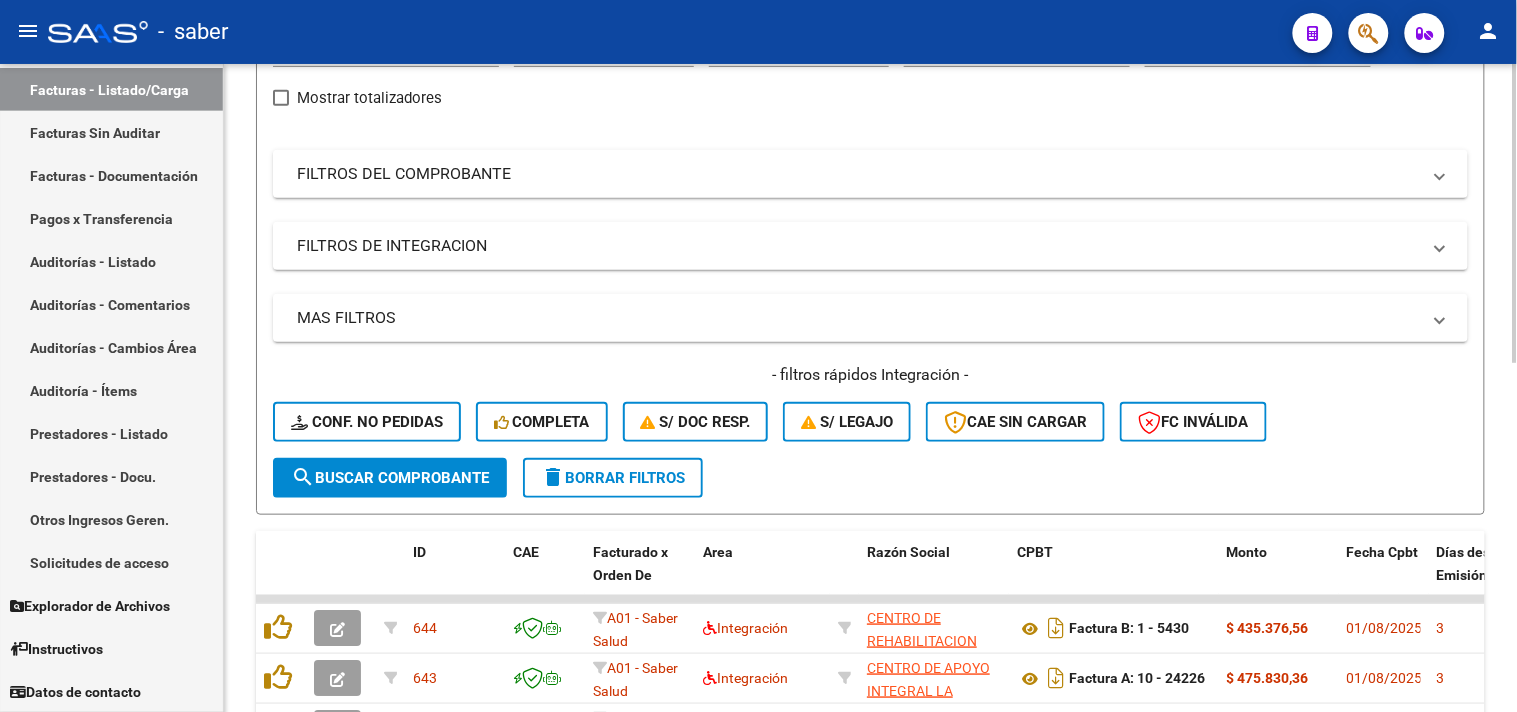 scroll, scrollTop: 666, scrollLeft: 0, axis: vertical 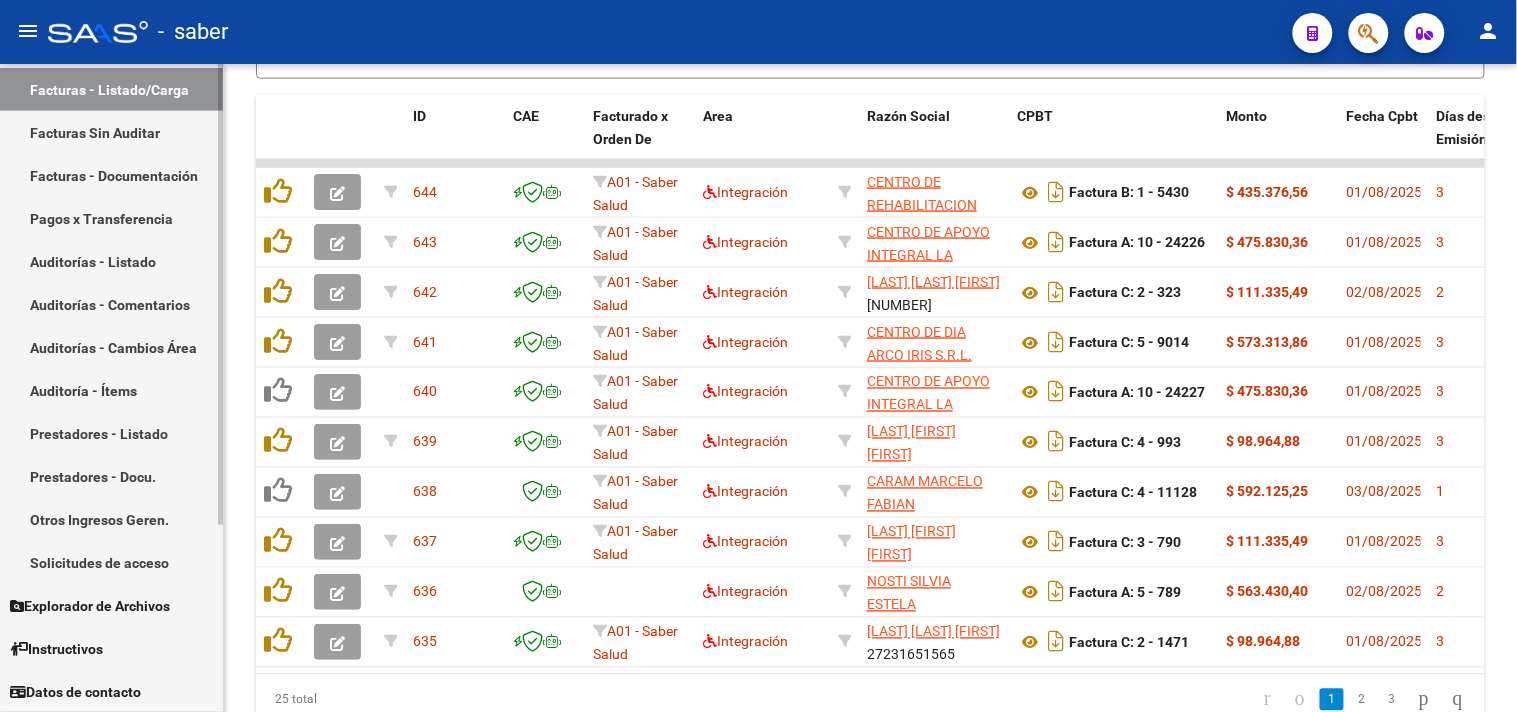 click on "Solicitudes de acceso" at bounding box center (111, 562) 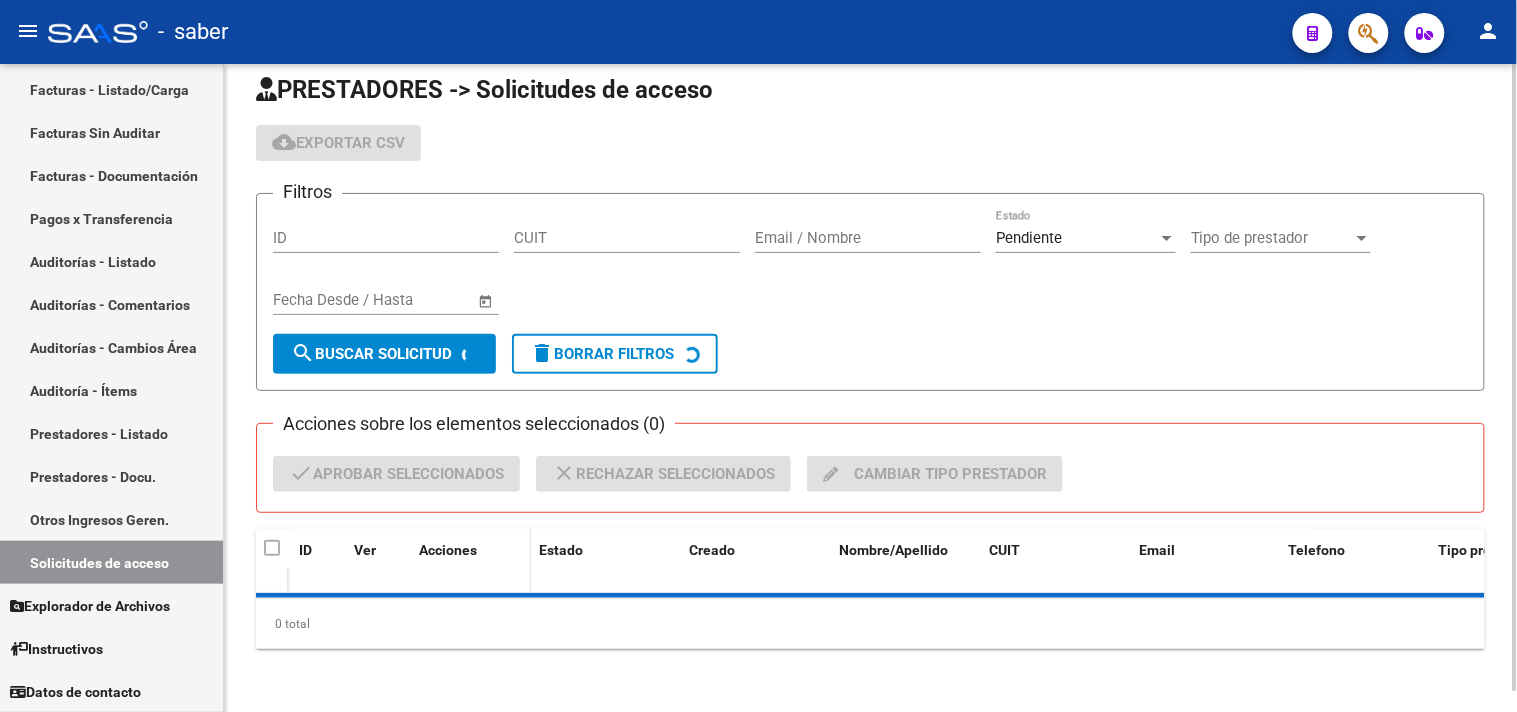 scroll, scrollTop: 67, scrollLeft: 0, axis: vertical 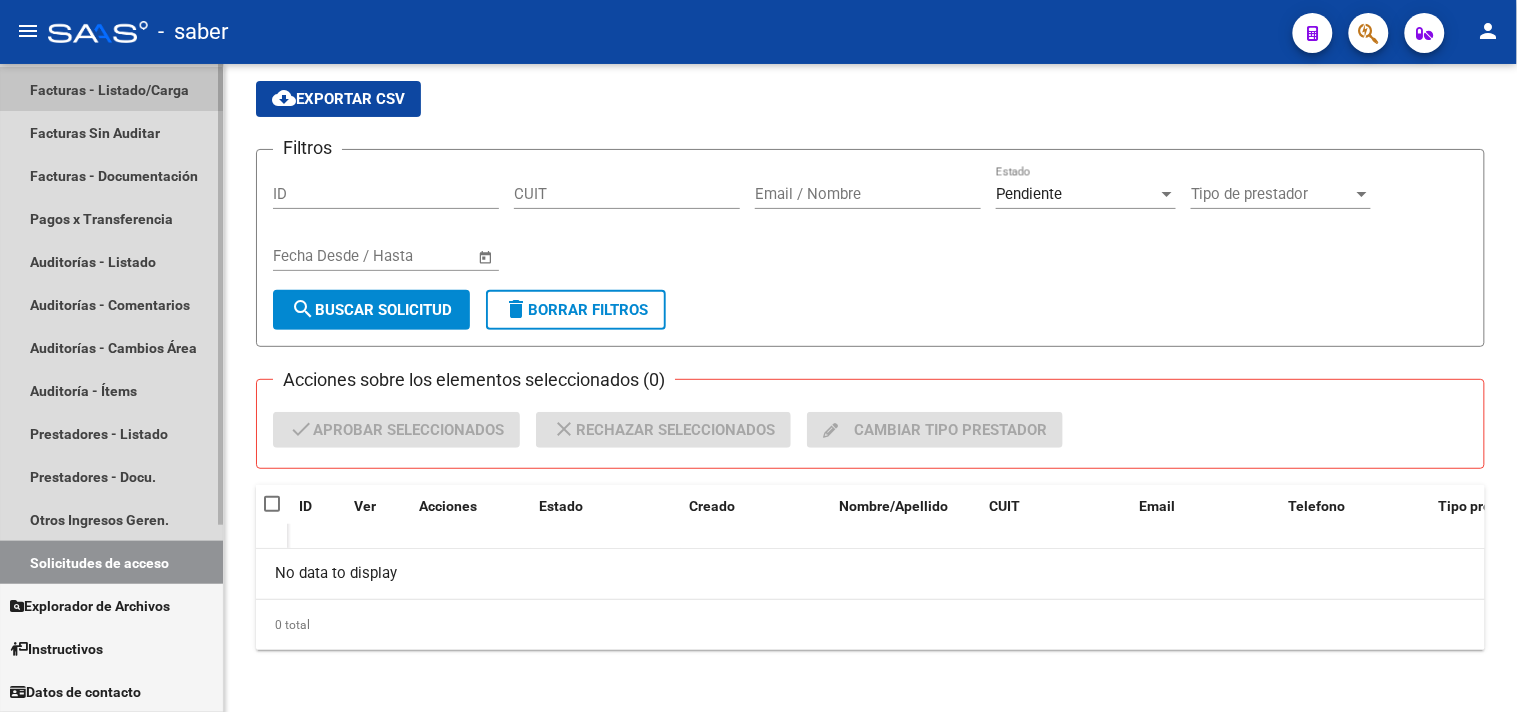click on "Facturas - Listado/Carga" at bounding box center (111, 89) 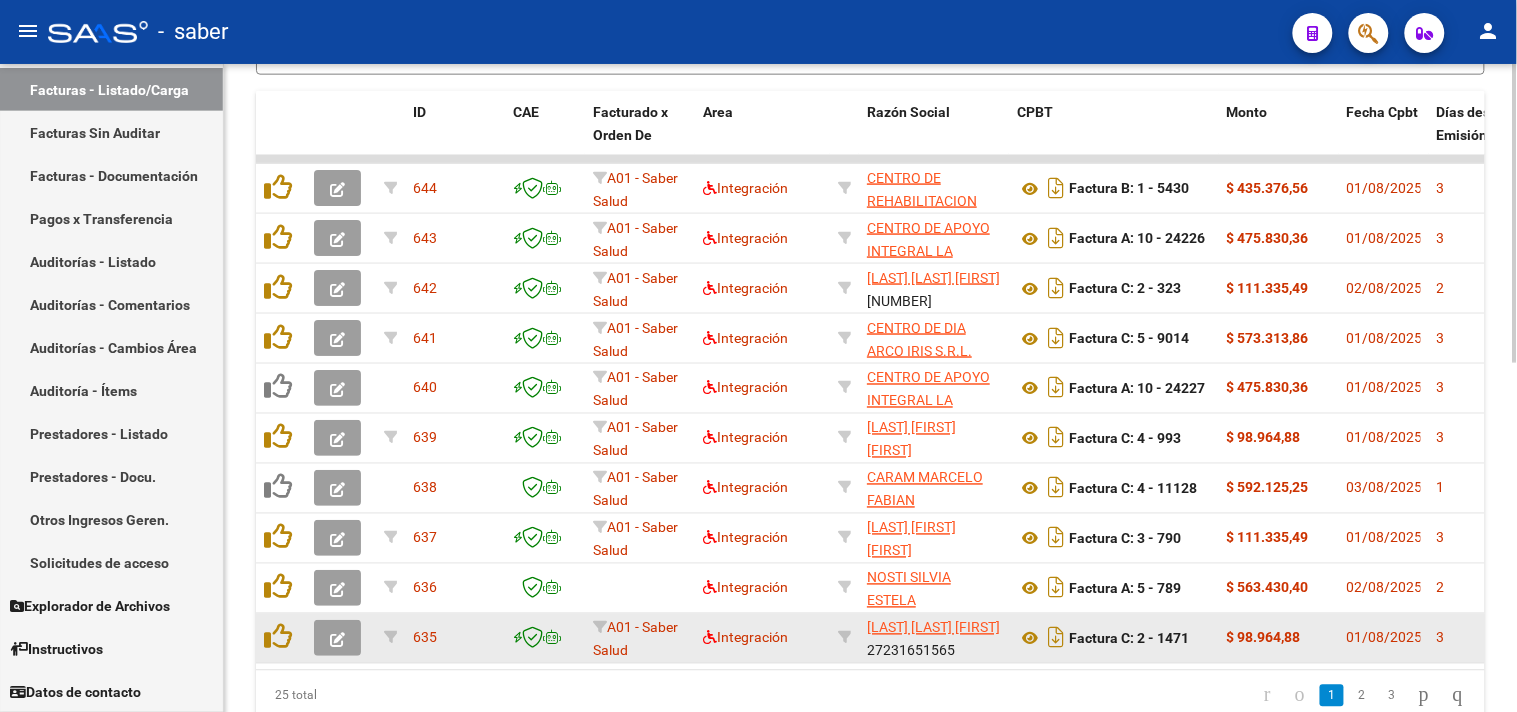 scroll, scrollTop: 674, scrollLeft: 0, axis: vertical 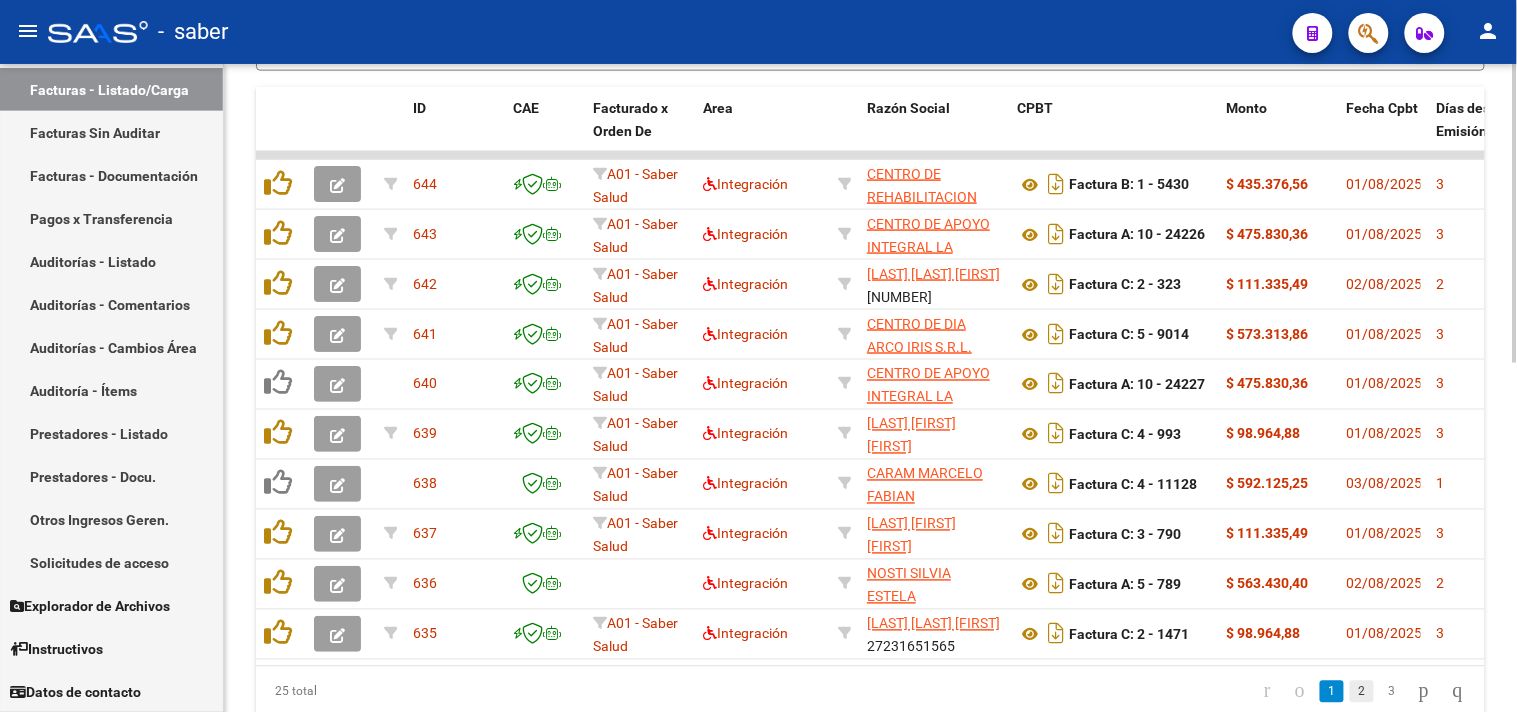 click on "2" 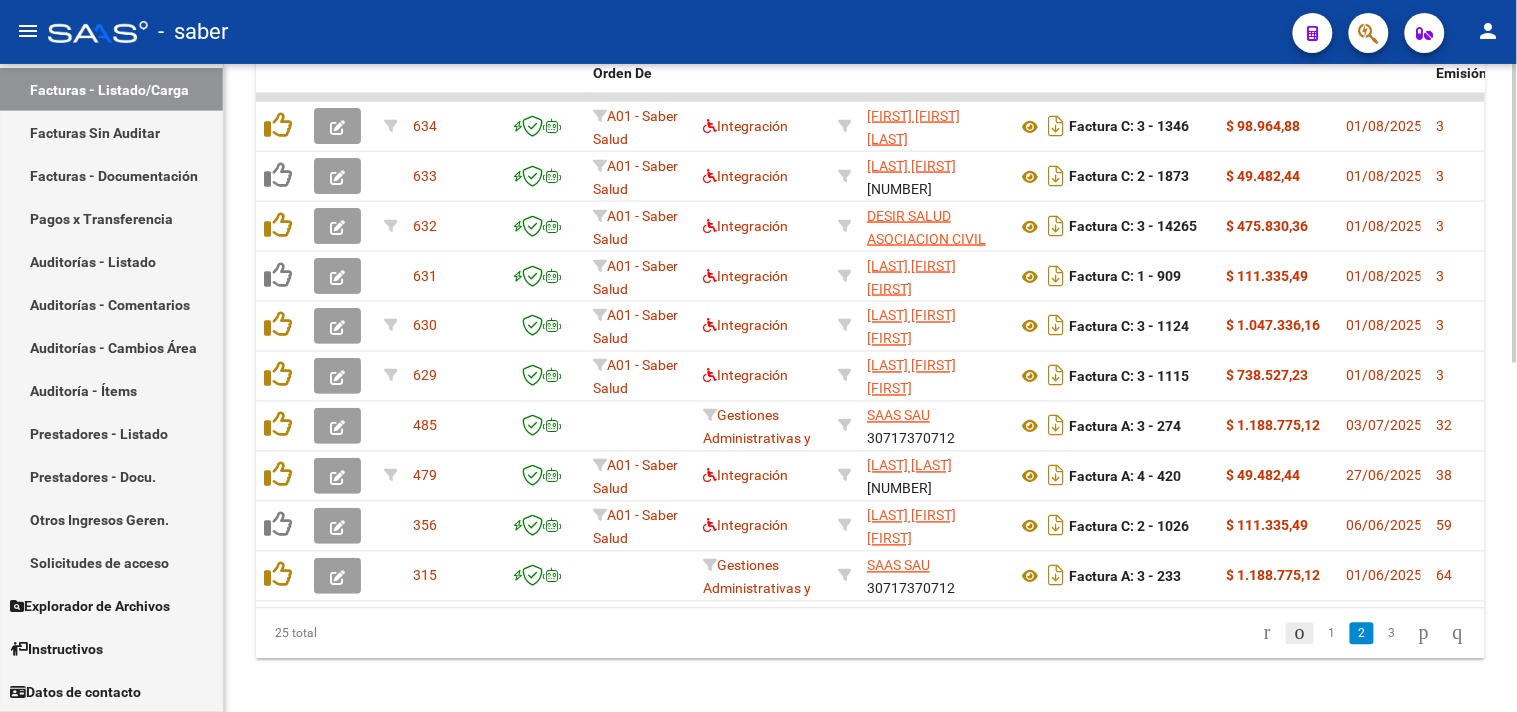 scroll, scrollTop: 756, scrollLeft: 0, axis: vertical 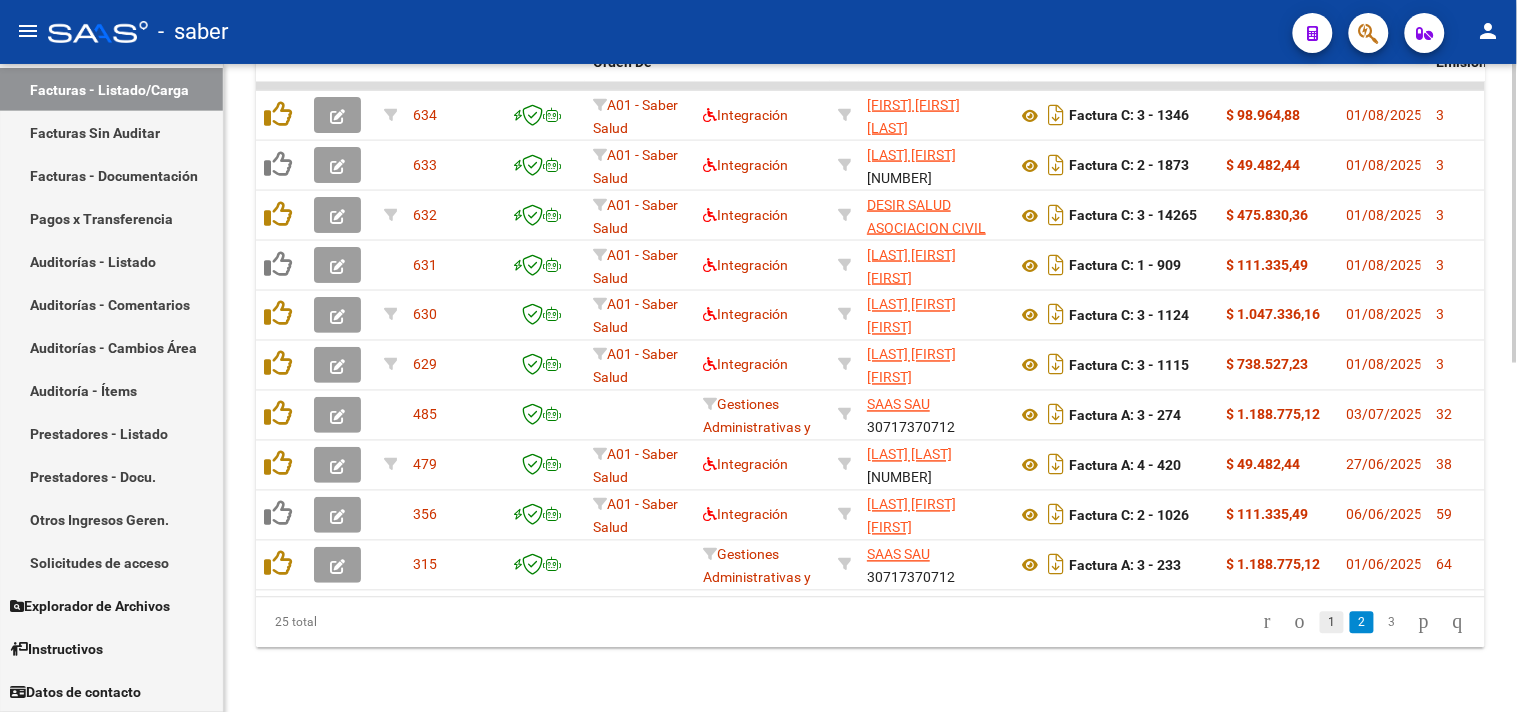 click on "1" 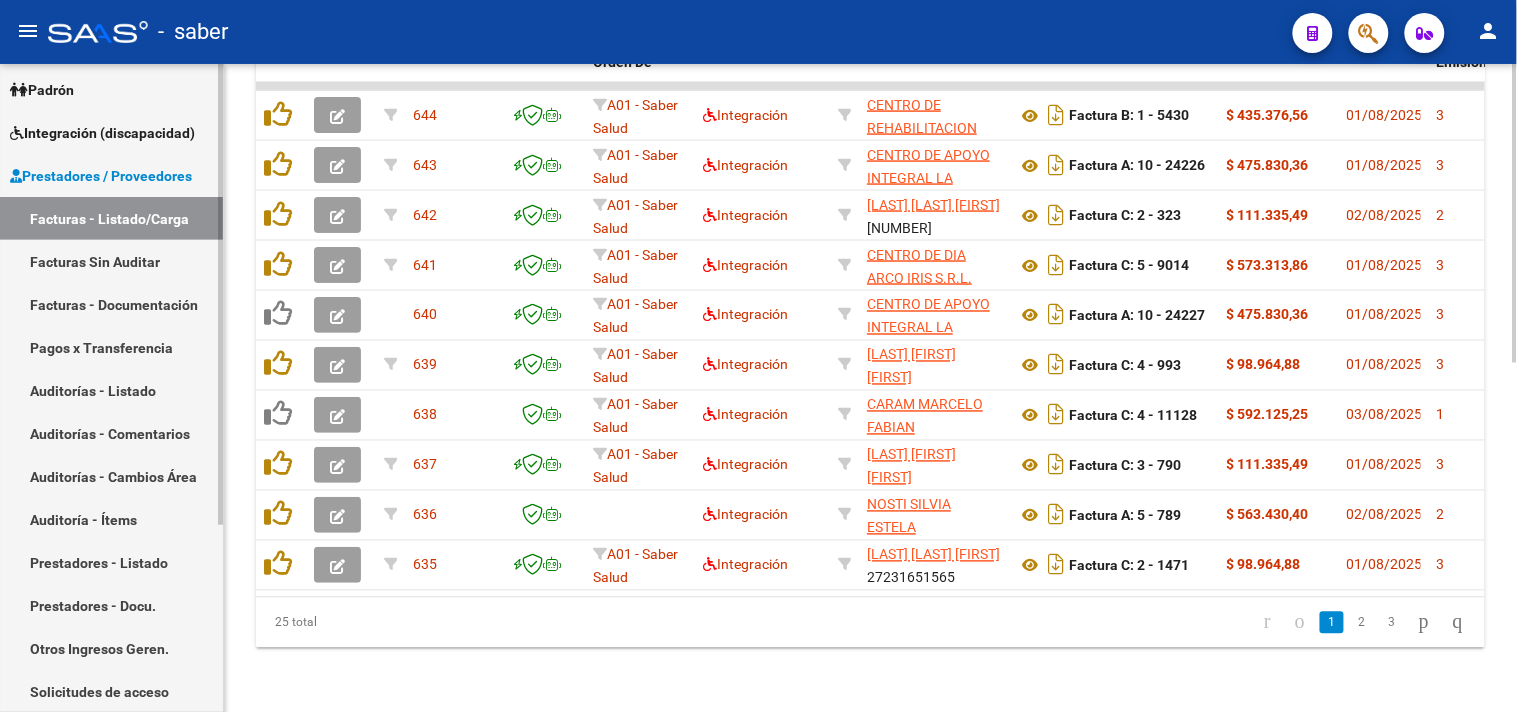 scroll, scrollTop: 0, scrollLeft: 0, axis: both 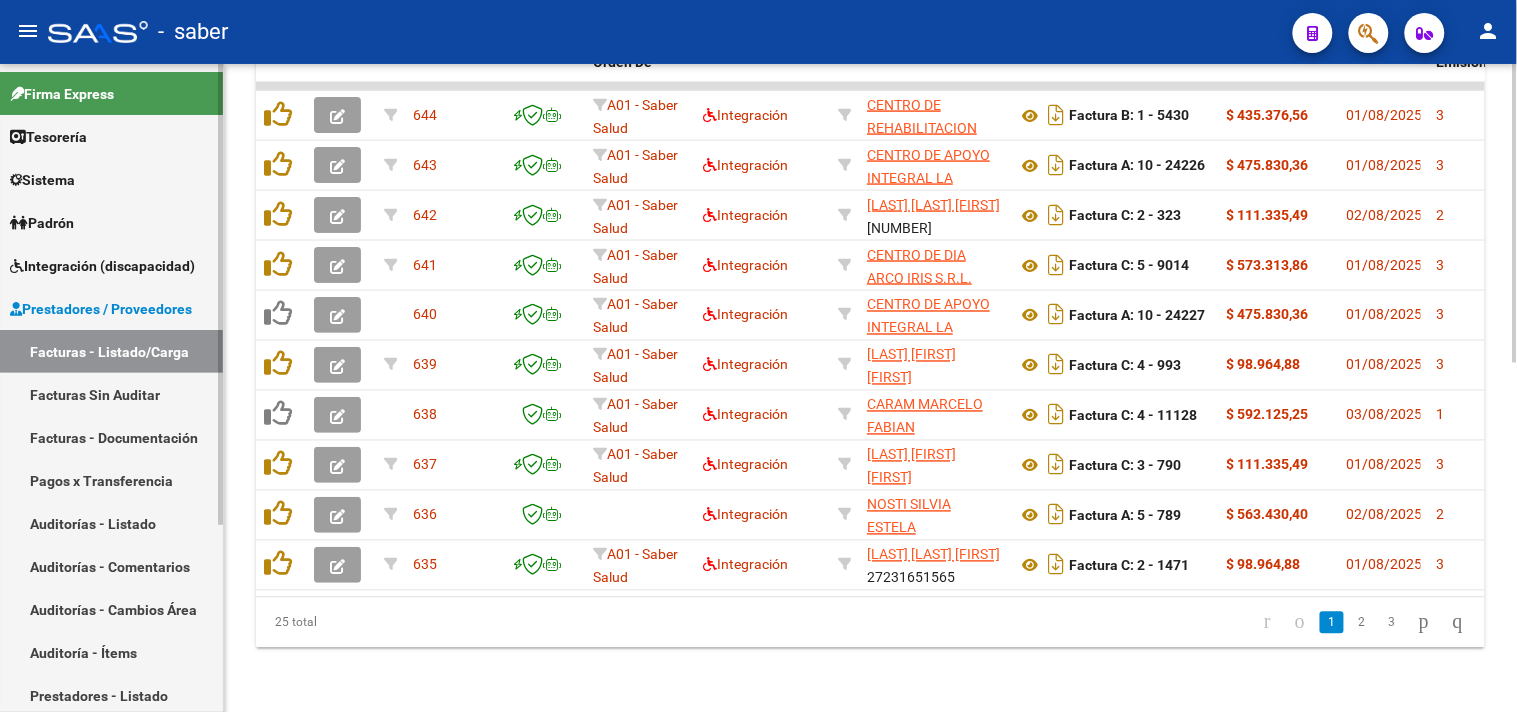 click on "Prestadores / Proveedores" at bounding box center (101, 309) 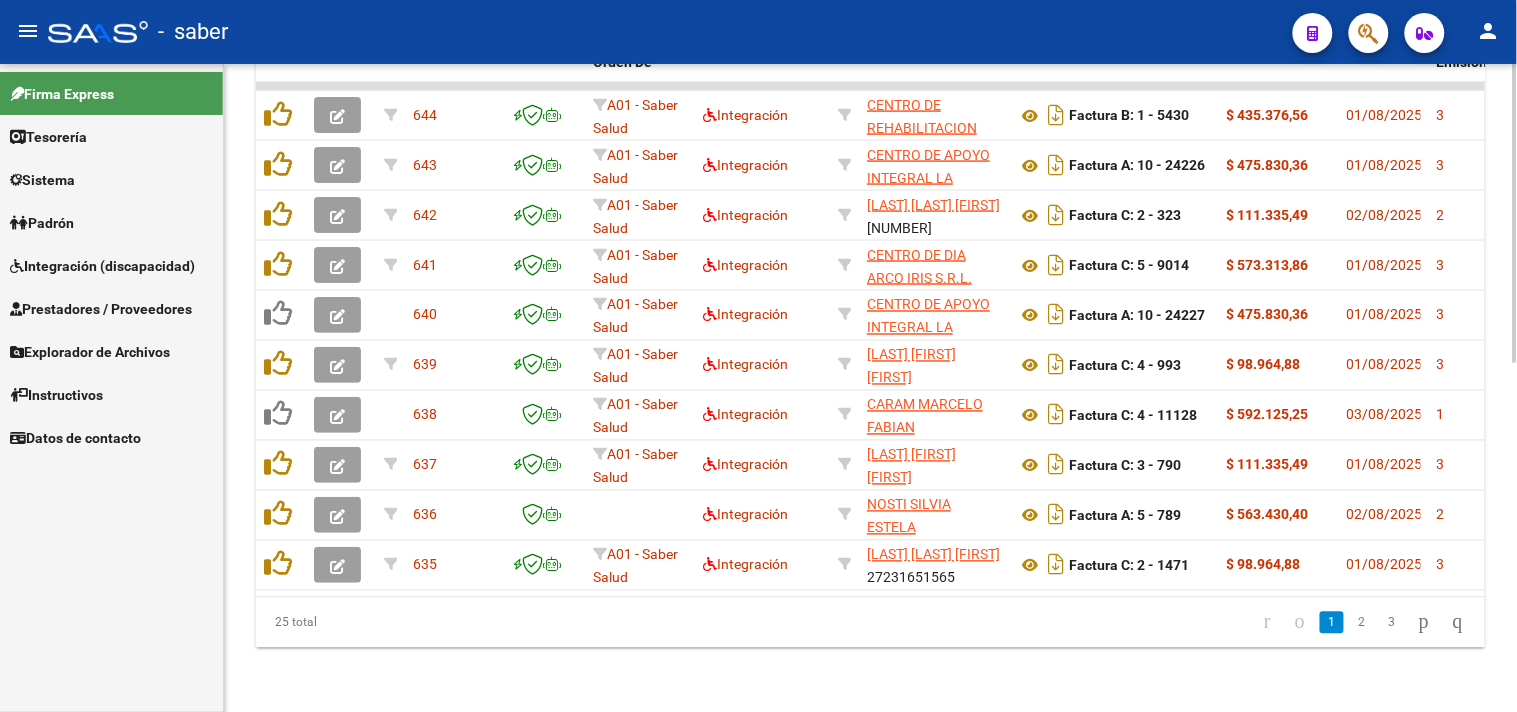 click on "Prestadores / Proveedores" at bounding box center (101, 309) 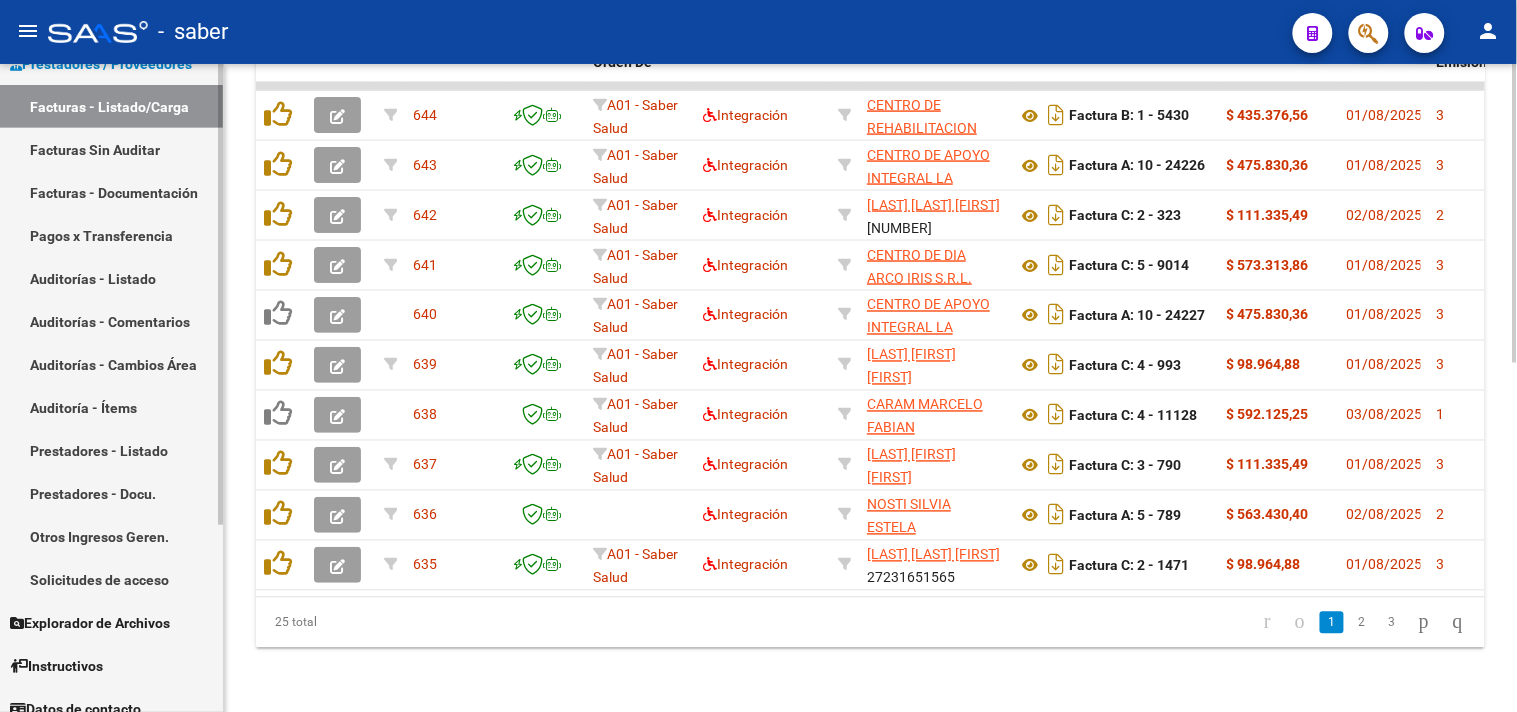 scroll, scrollTop: 262, scrollLeft: 0, axis: vertical 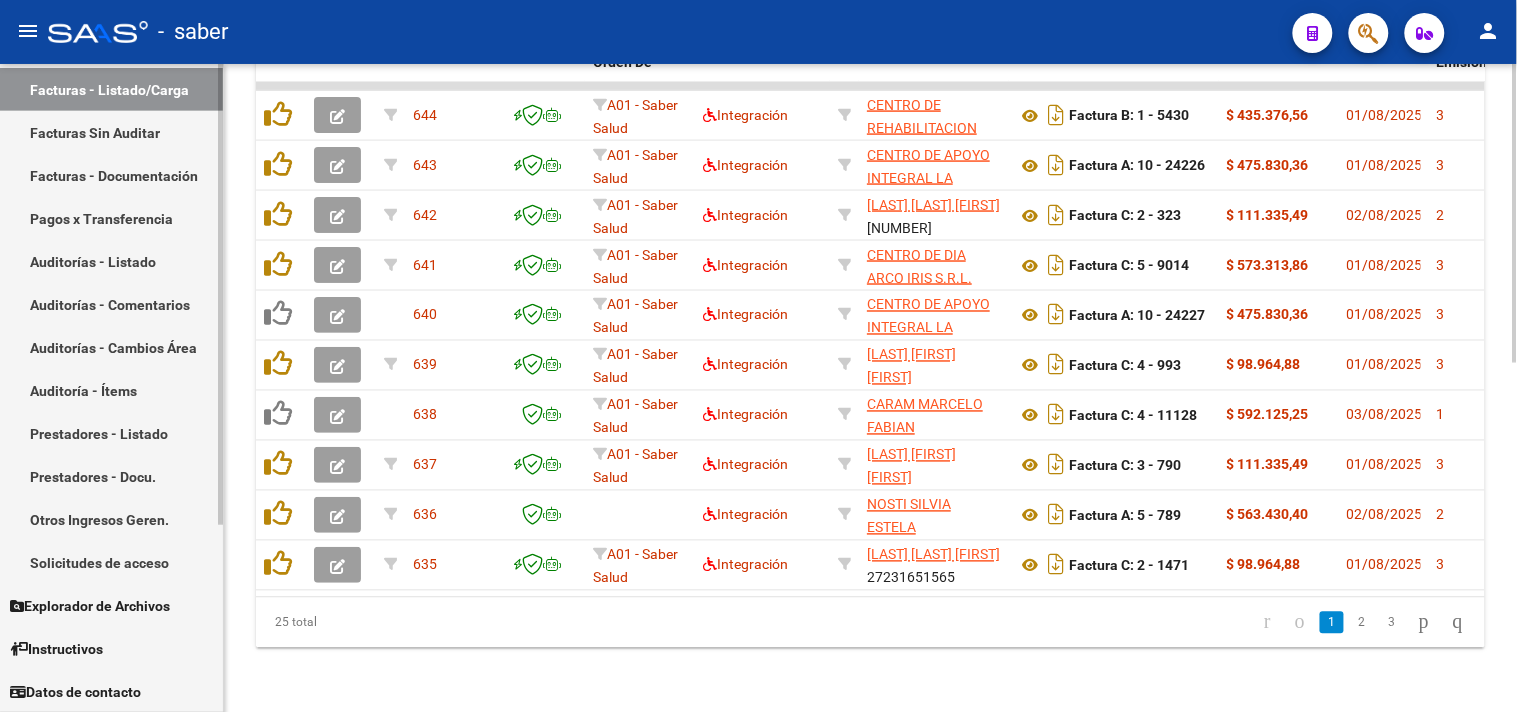click on "Solicitudes de acceso" at bounding box center (111, 562) 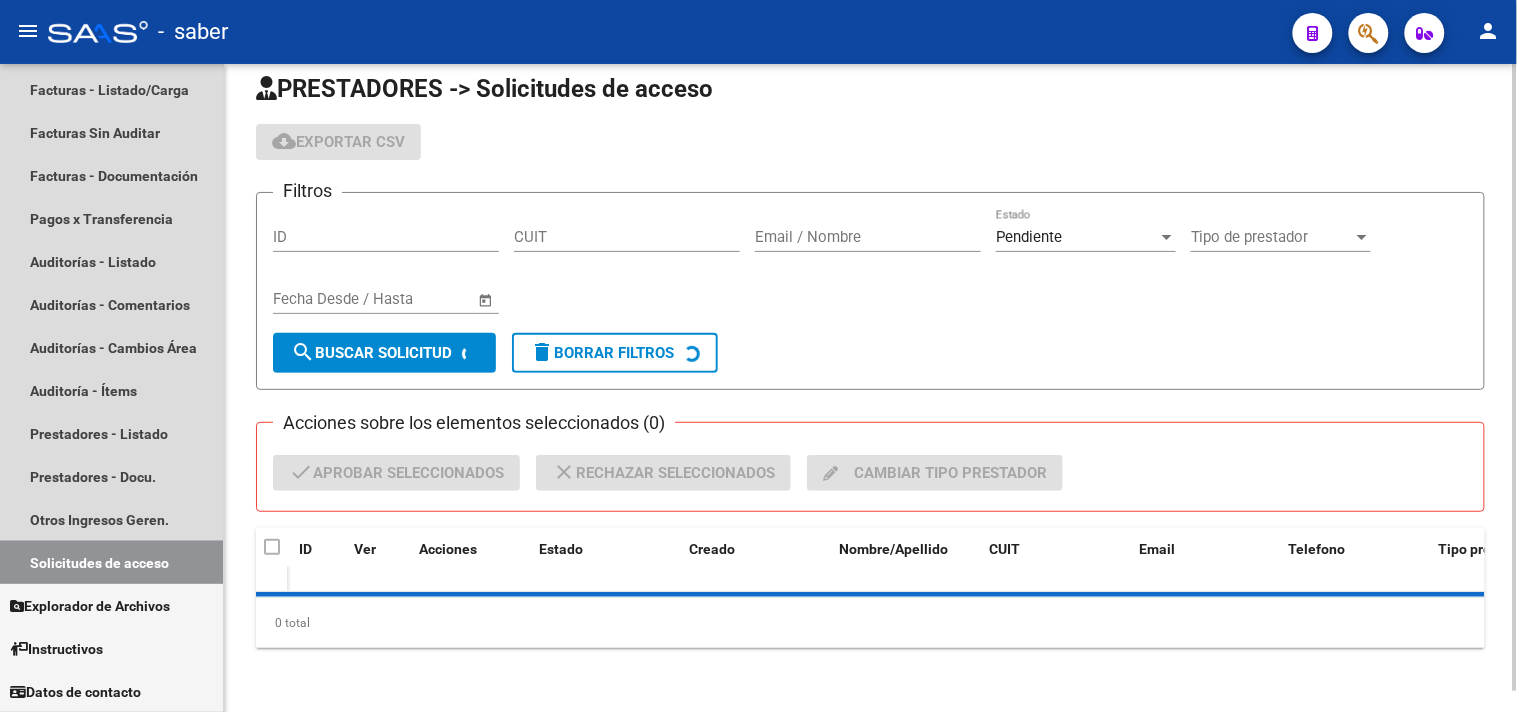 scroll, scrollTop: 0, scrollLeft: 0, axis: both 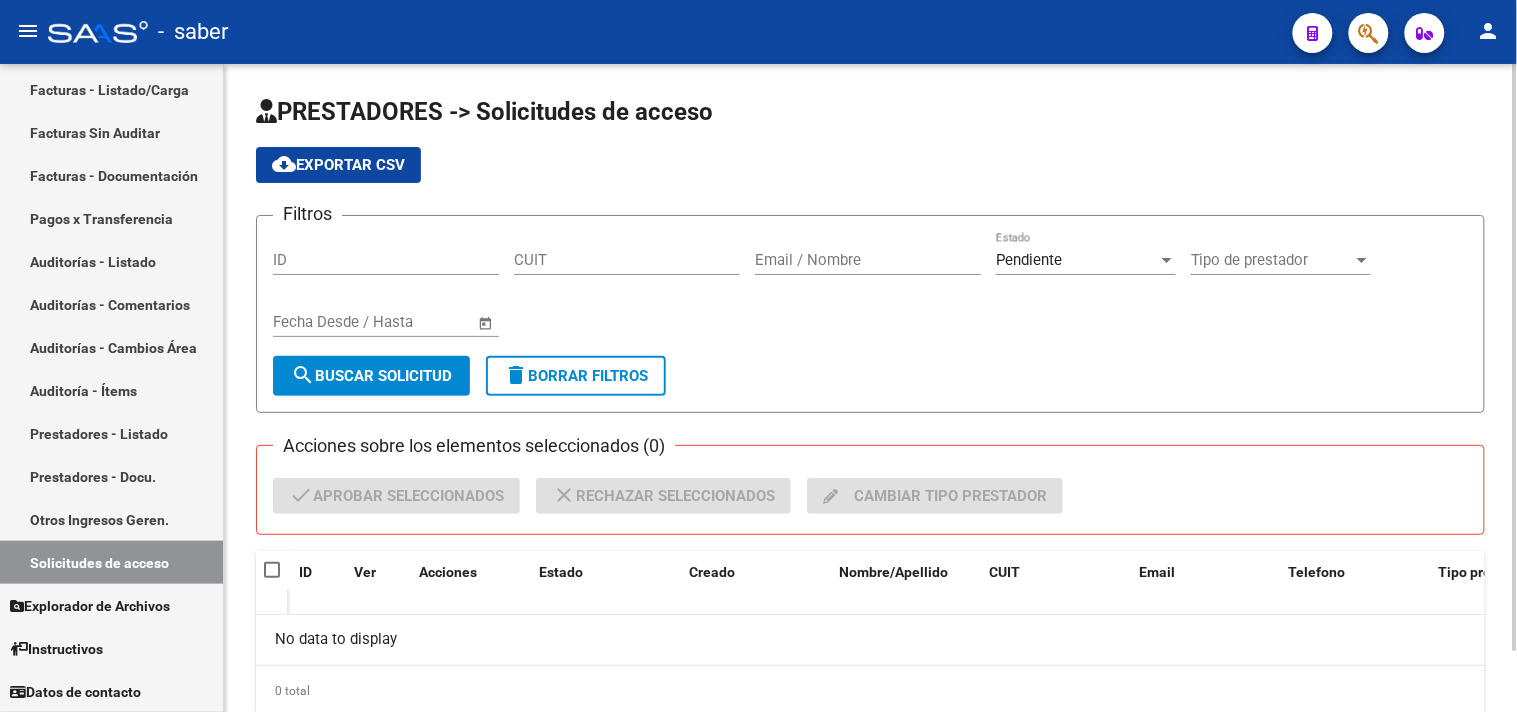 drag, startPoint x: 116, startPoint y: 94, endPoint x: 238, endPoint y: 365, distance: 297.19522 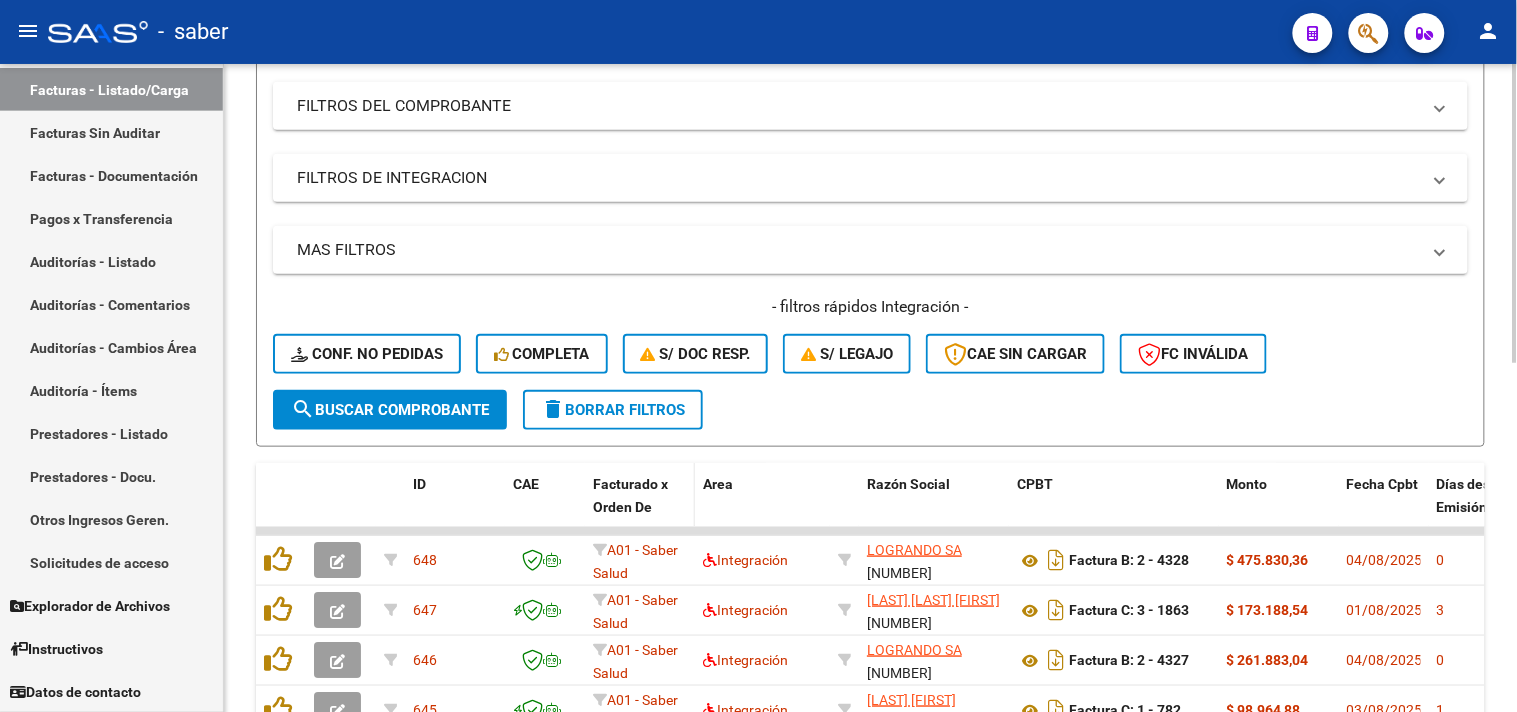 scroll, scrollTop: 333, scrollLeft: 0, axis: vertical 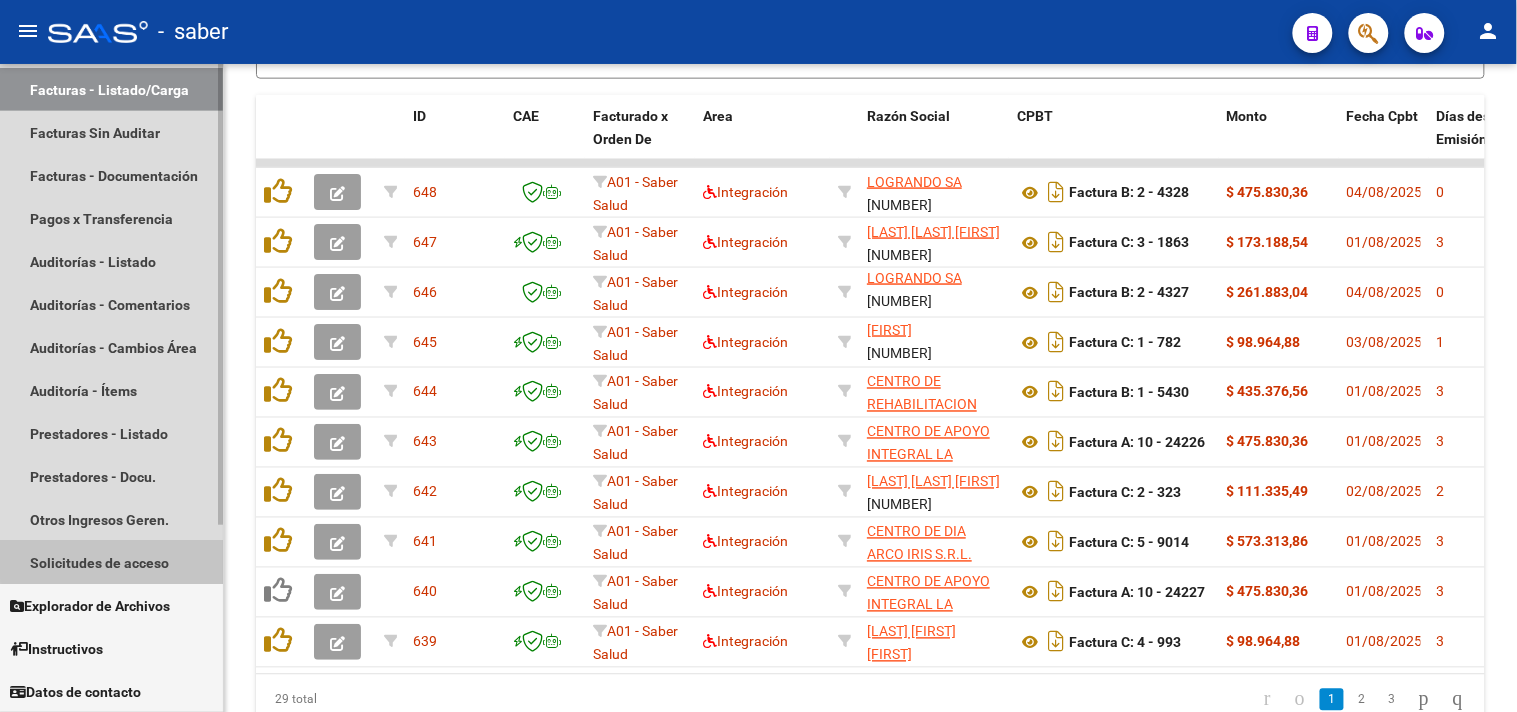 click on "Solicitudes de acceso" at bounding box center [111, 562] 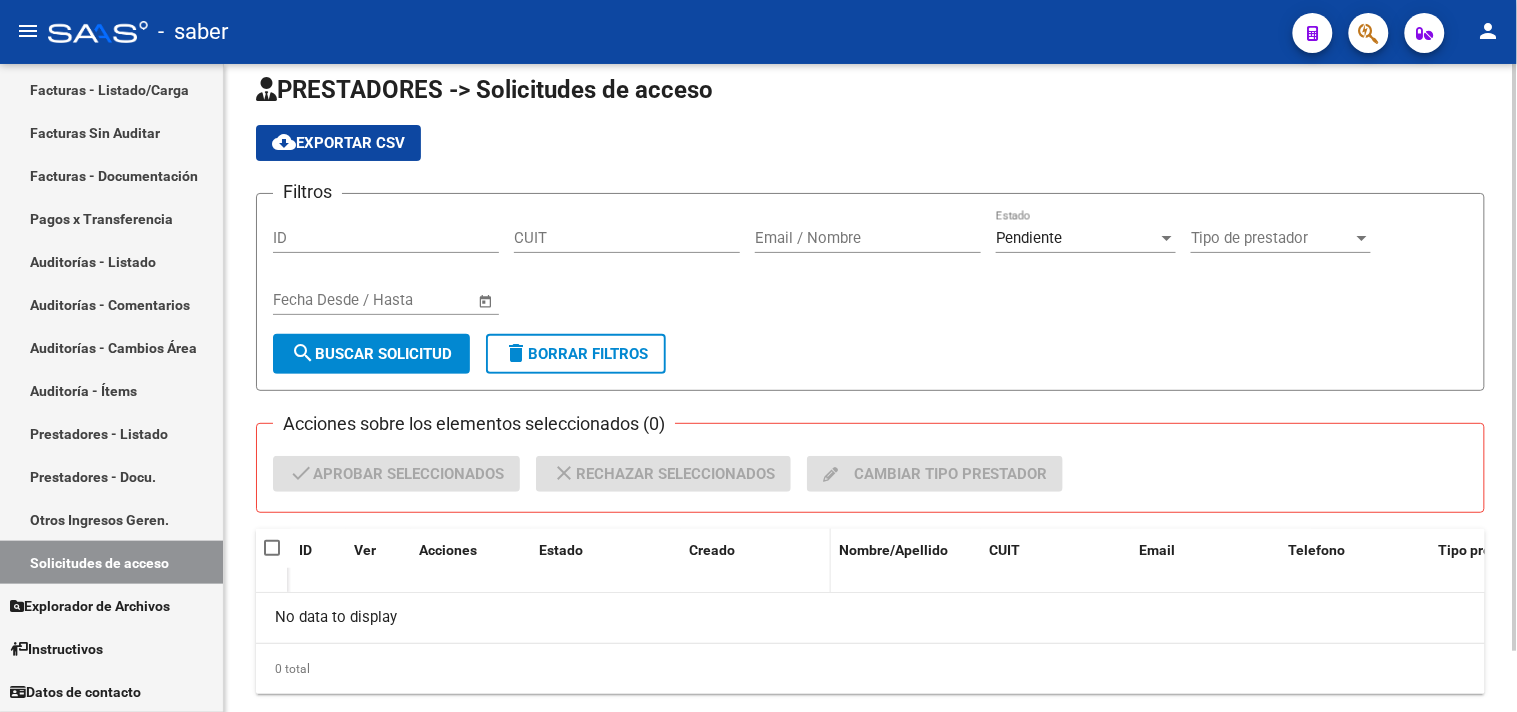 scroll, scrollTop: 67, scrollLeft: 0, axis: vertical 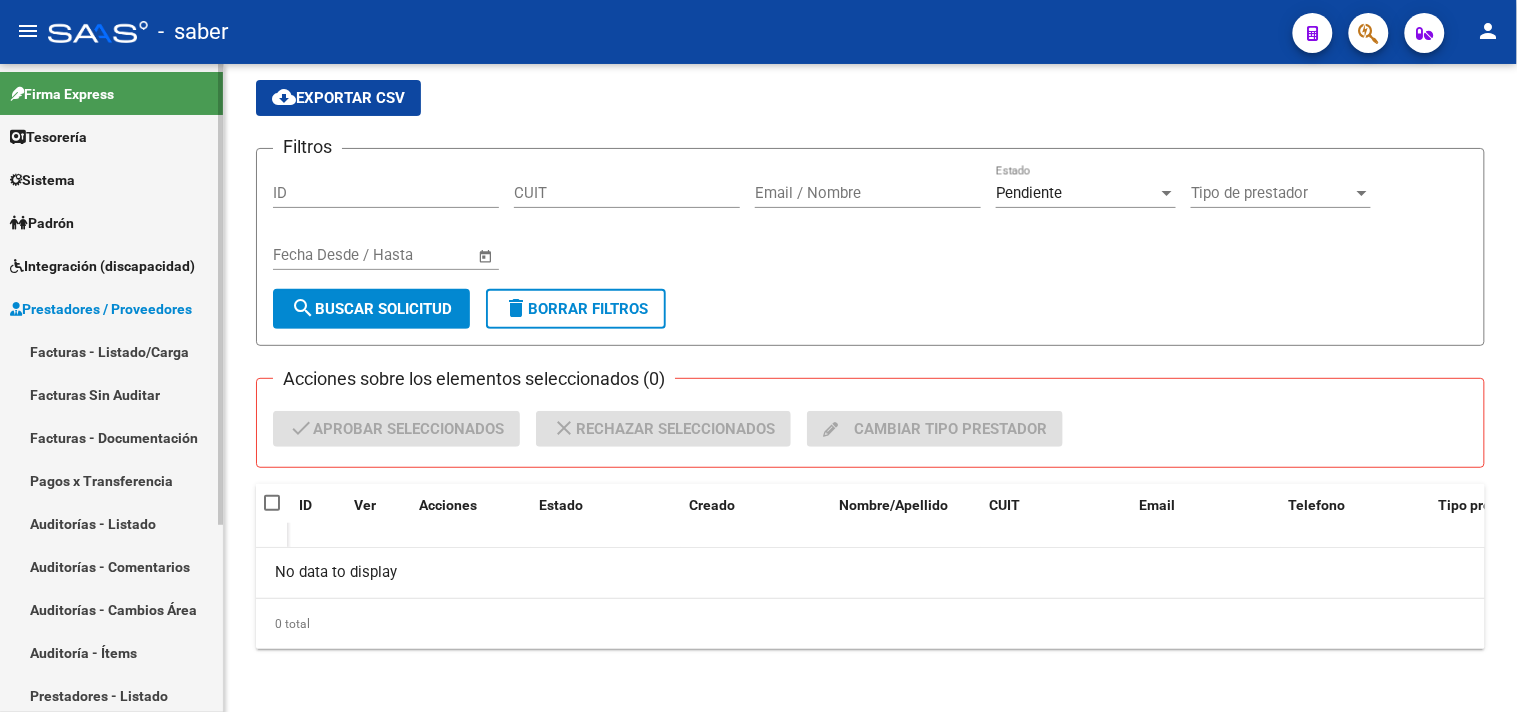 click on "Prestadores / Proveedores" at bounding box center (101, 309) 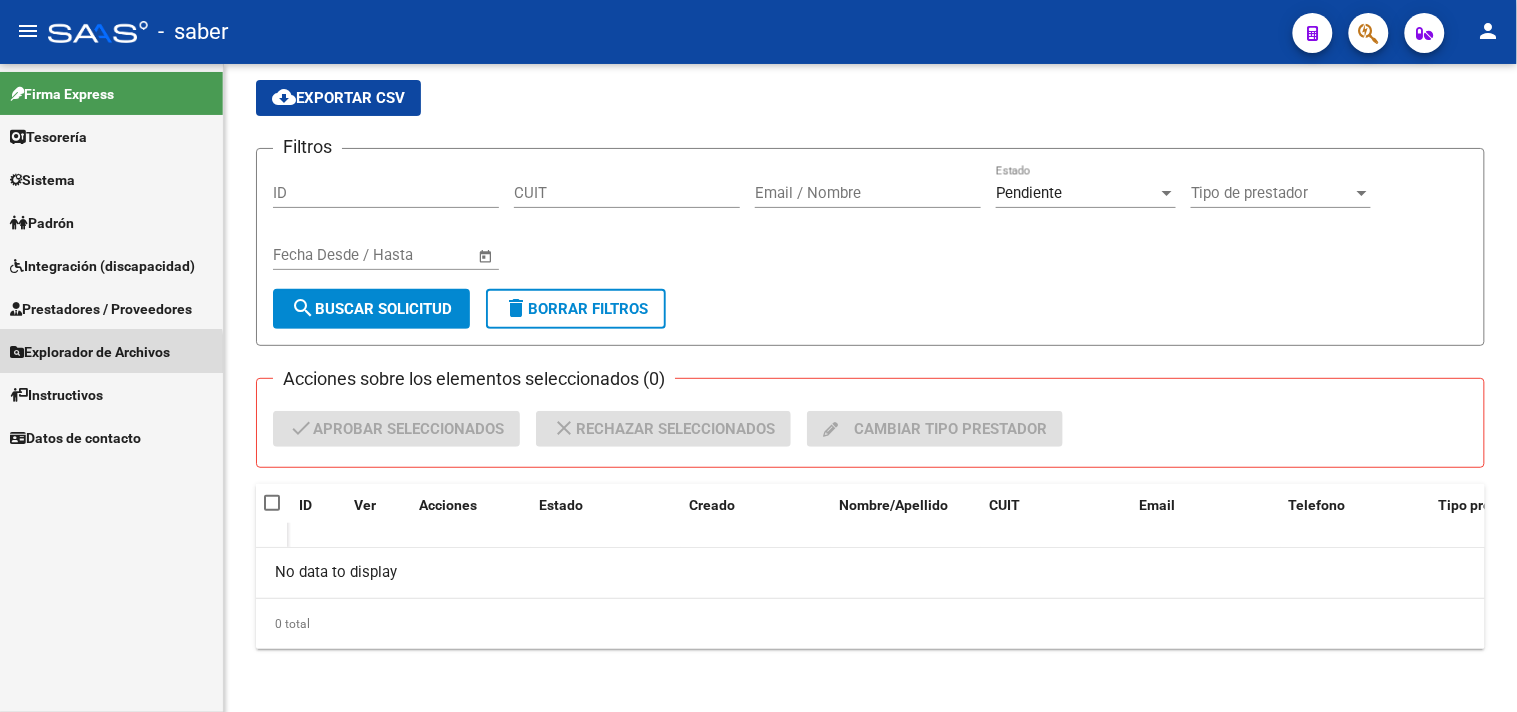 click on "Explorador de Archivos" at bounding box center (90, 352) 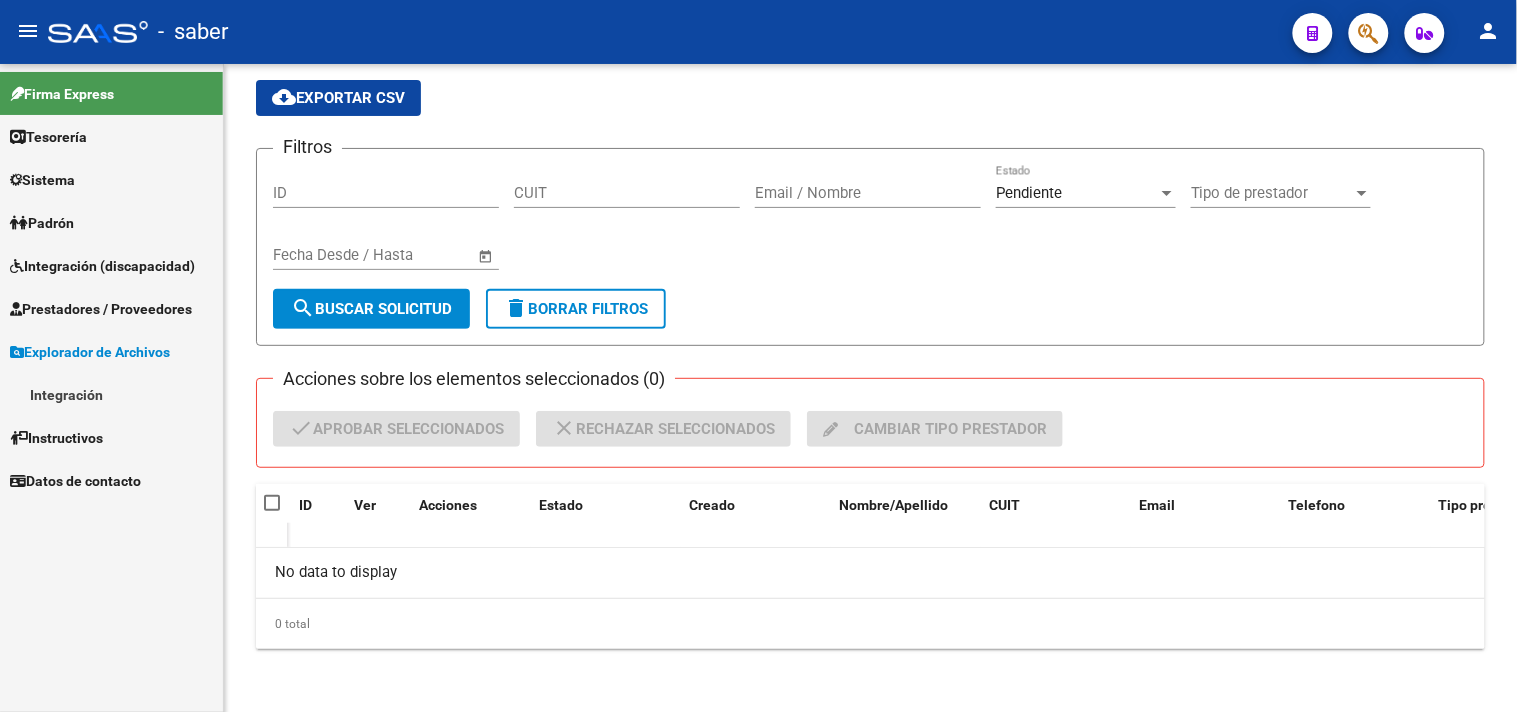 click on "Integración" at bounding box center (111, 394) 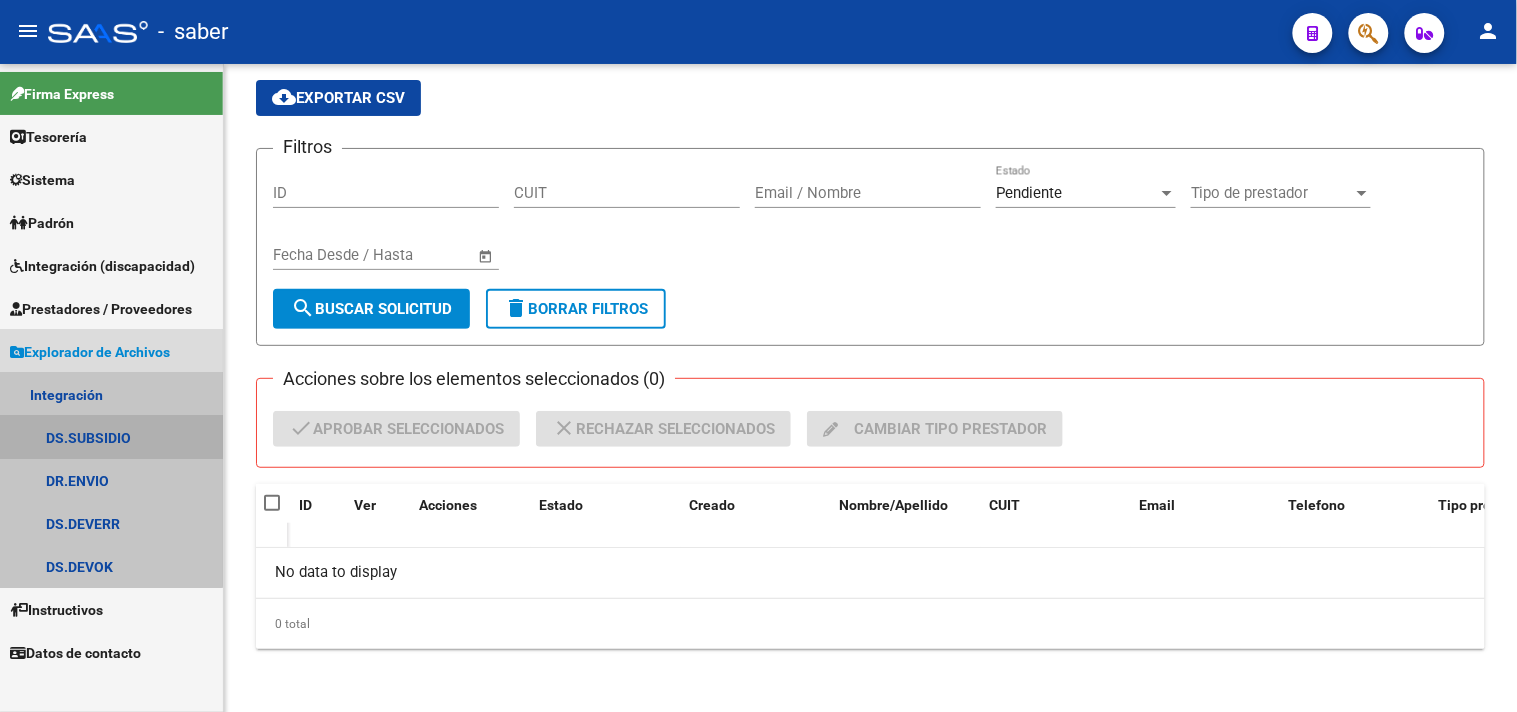click on "DS.SUBSIDIO" at bounding box center [111, 437] 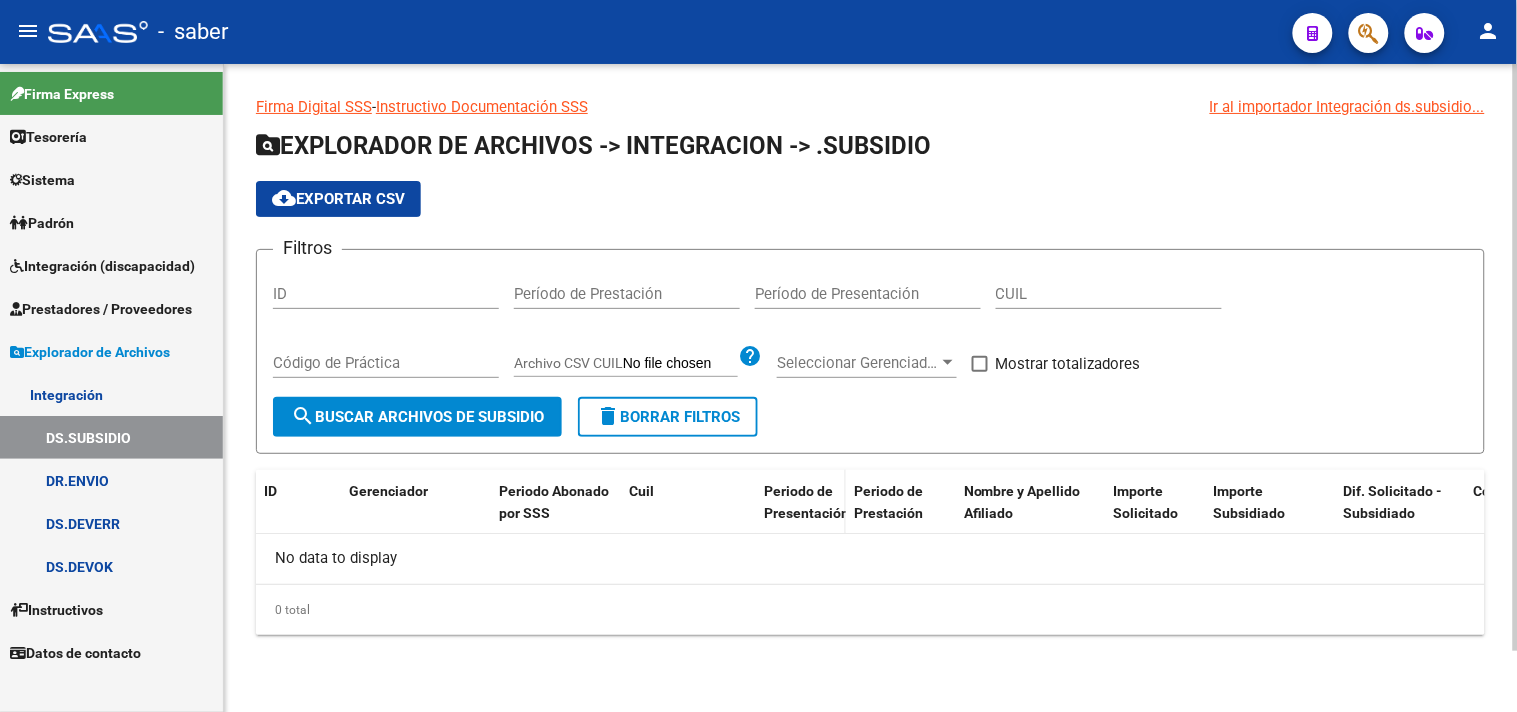 scroll, scrollTop: 0, scrollLeft: 0, axis: both 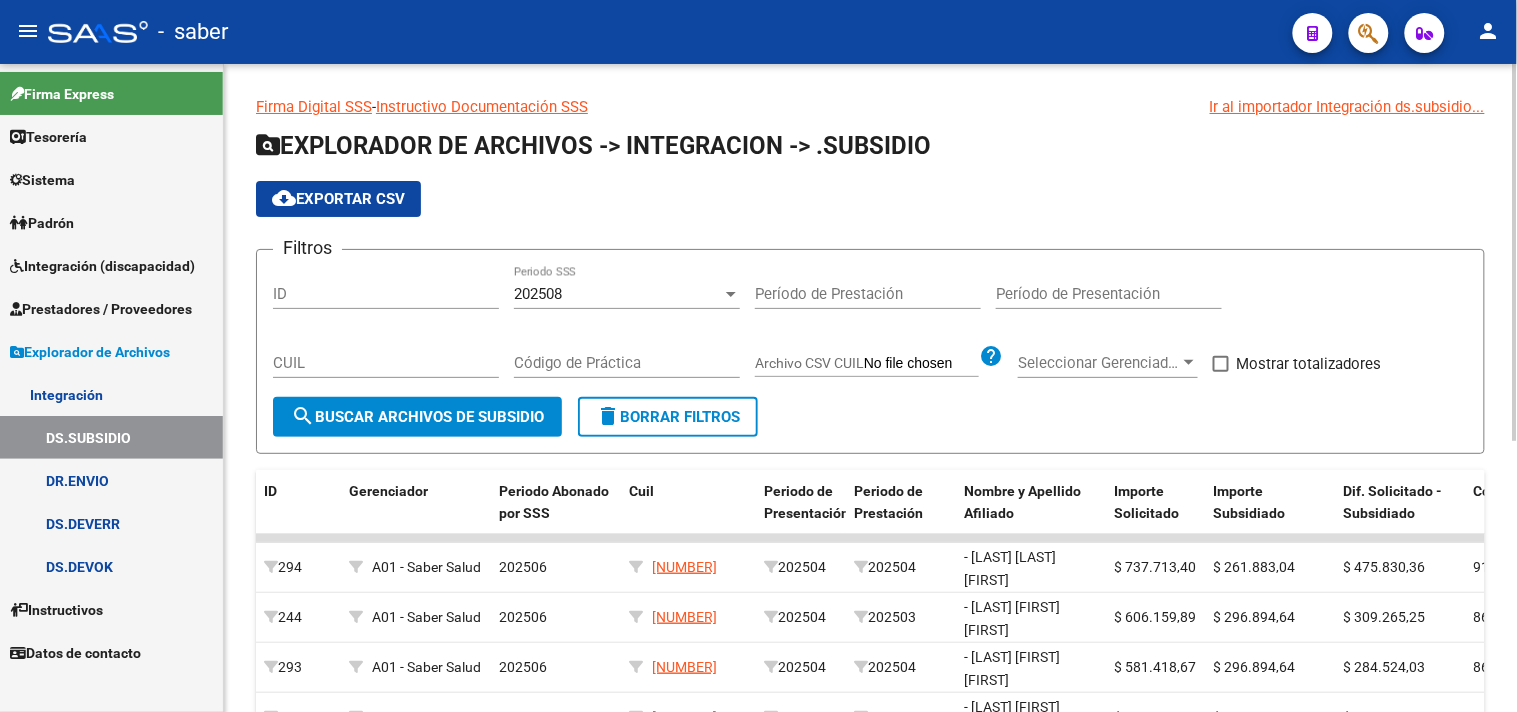 click on "202508" at bounding box center [618, 294] 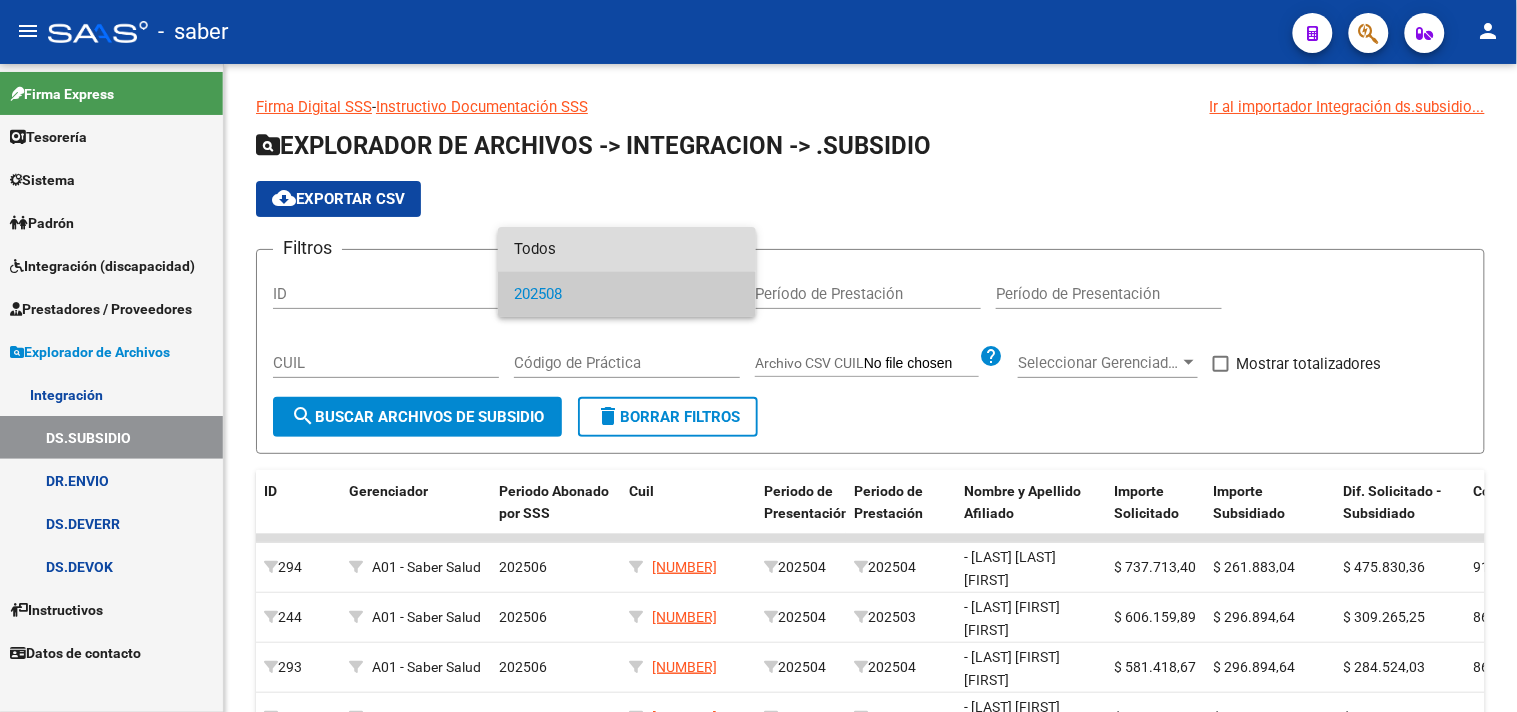 drag, startPoint x: 568, startPoint y: 232, endPoint x: 564, endPoint y: 245, distance: 13.601471 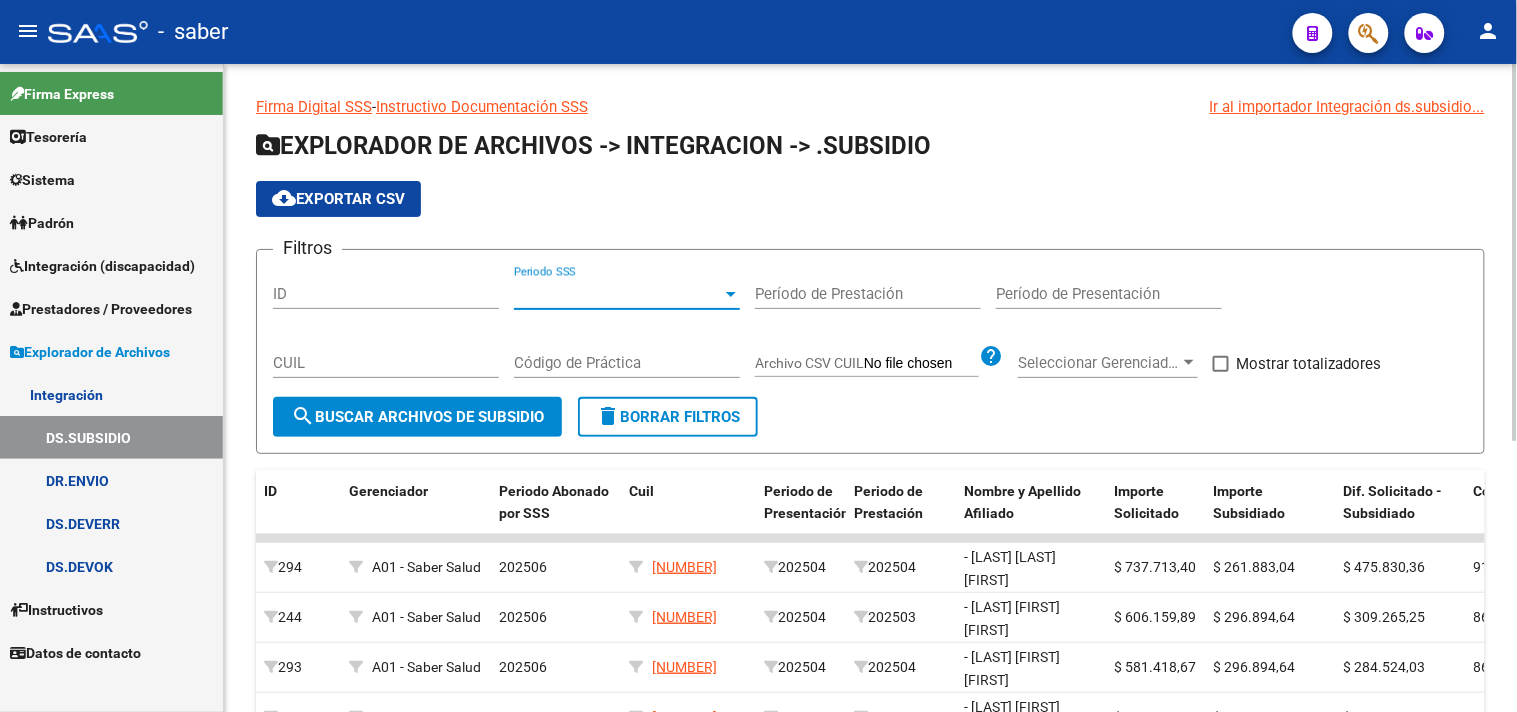 click on "search  Buscar Archivos de Subsidio" 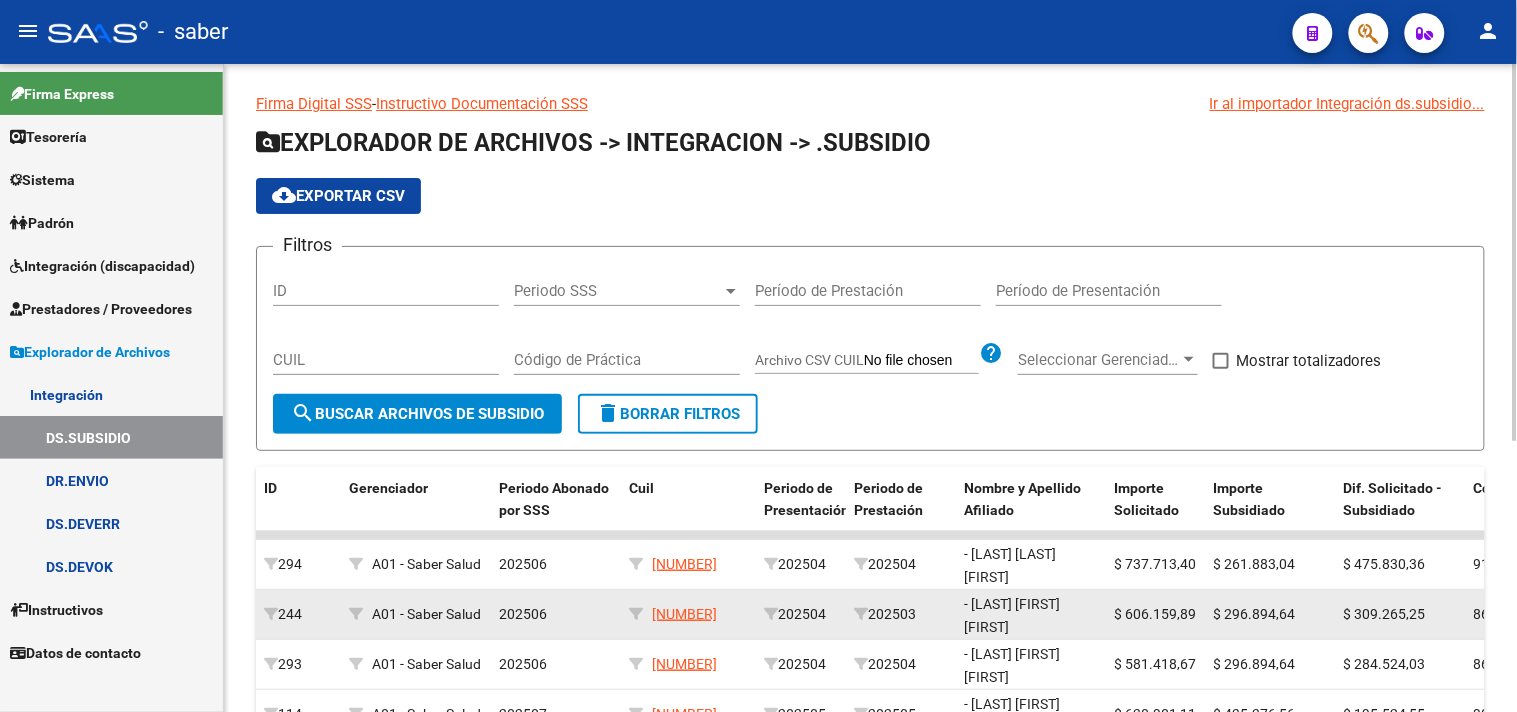 scroll, scrollTop: 0, scrollLeft: 0, axis: both 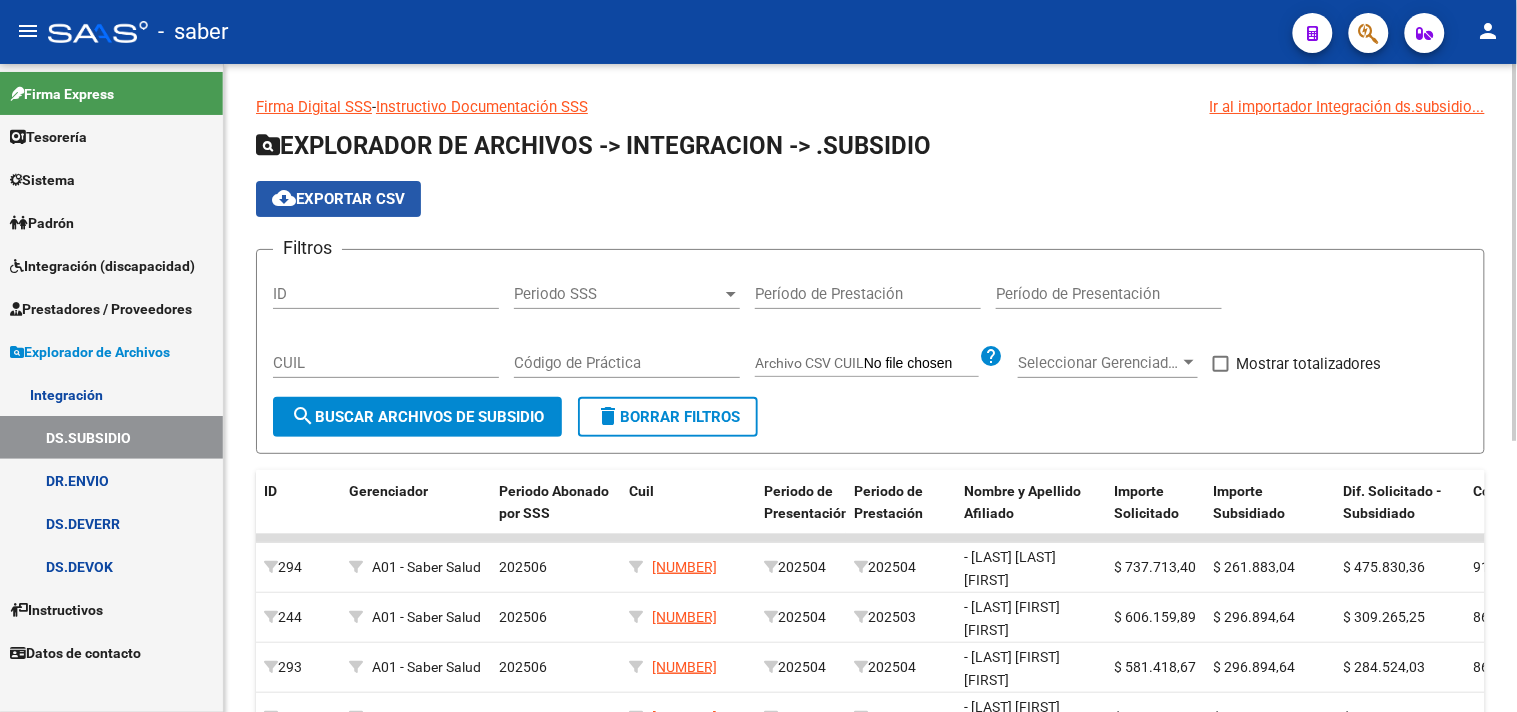 click on "cloud_download  Exportar CSV" 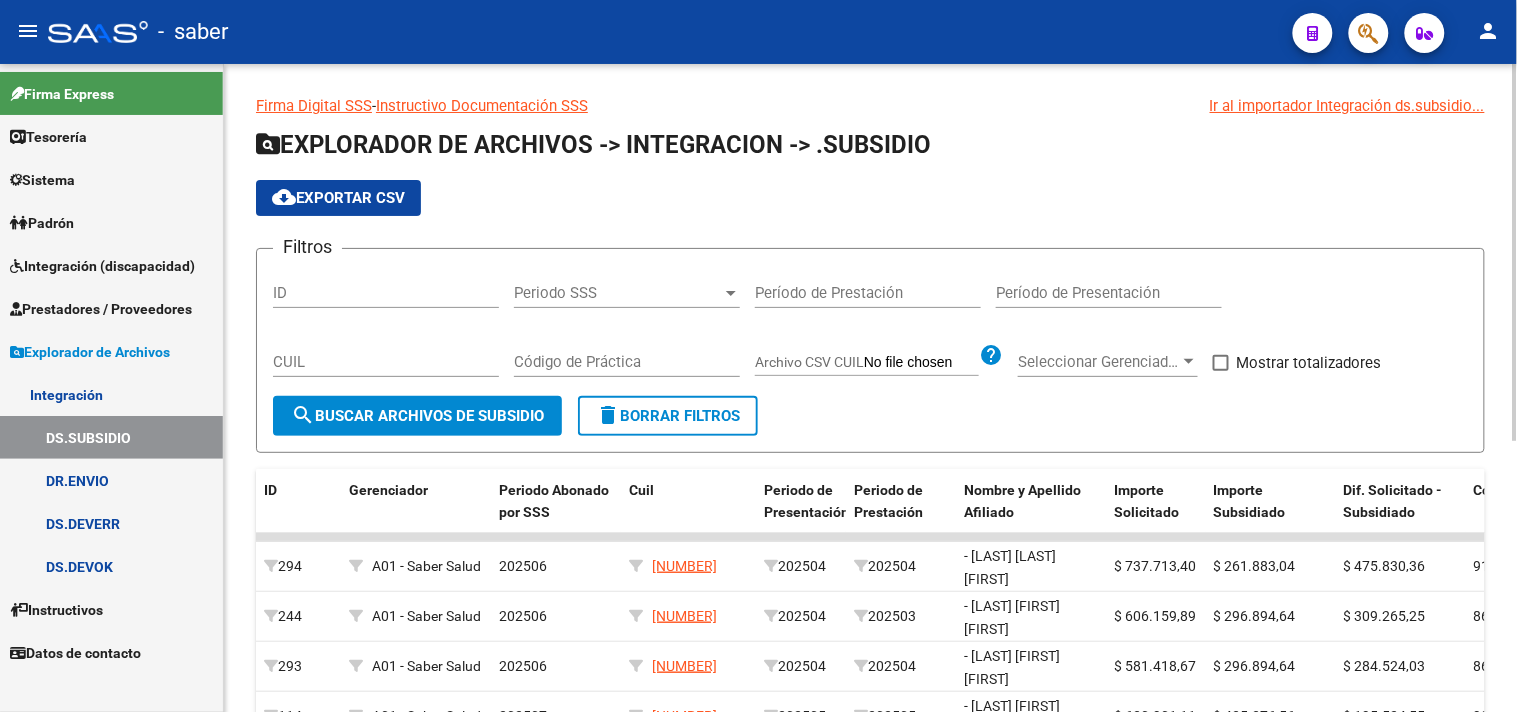 scroll, scrollTop: 0, scrollLeft: 0, axis: both 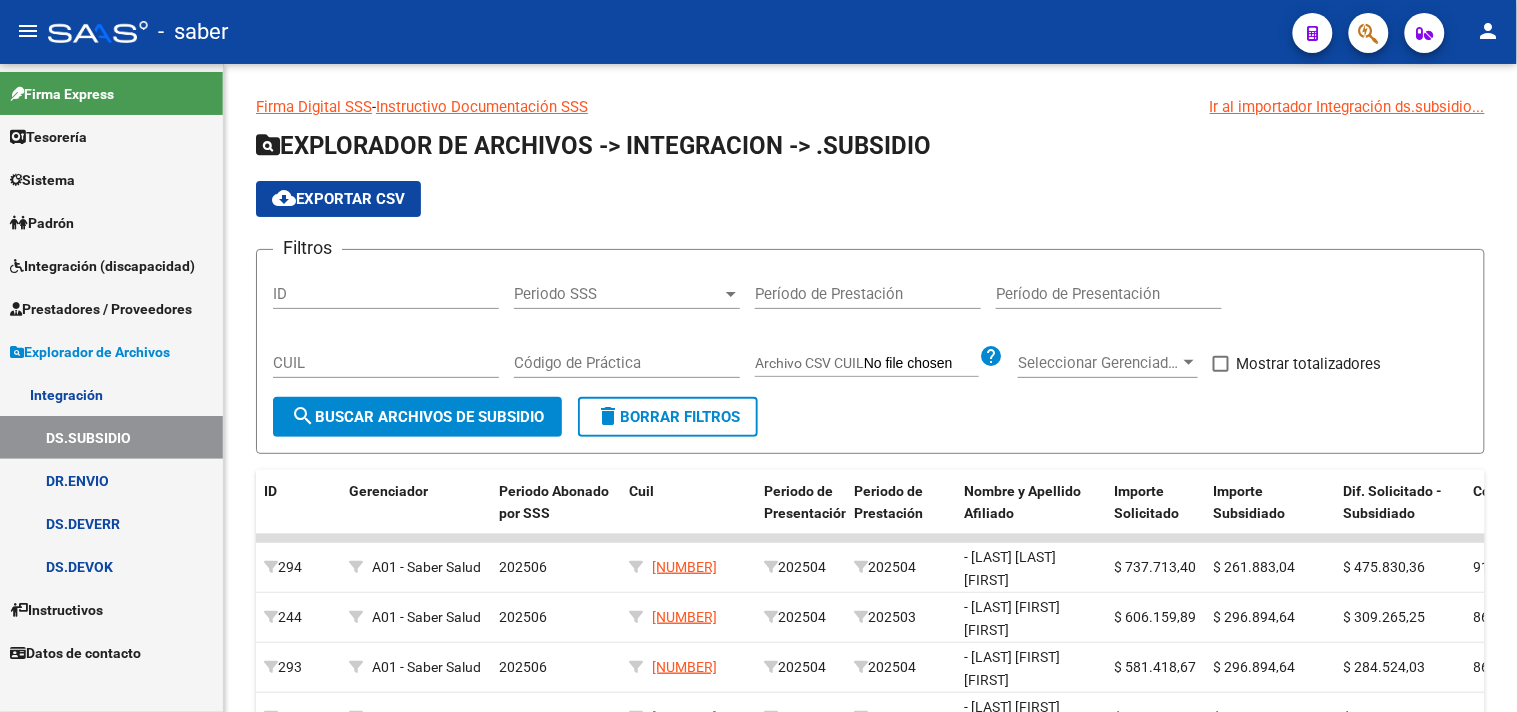 click on "Explorador de Archivos" at bounding box center [90, 352] 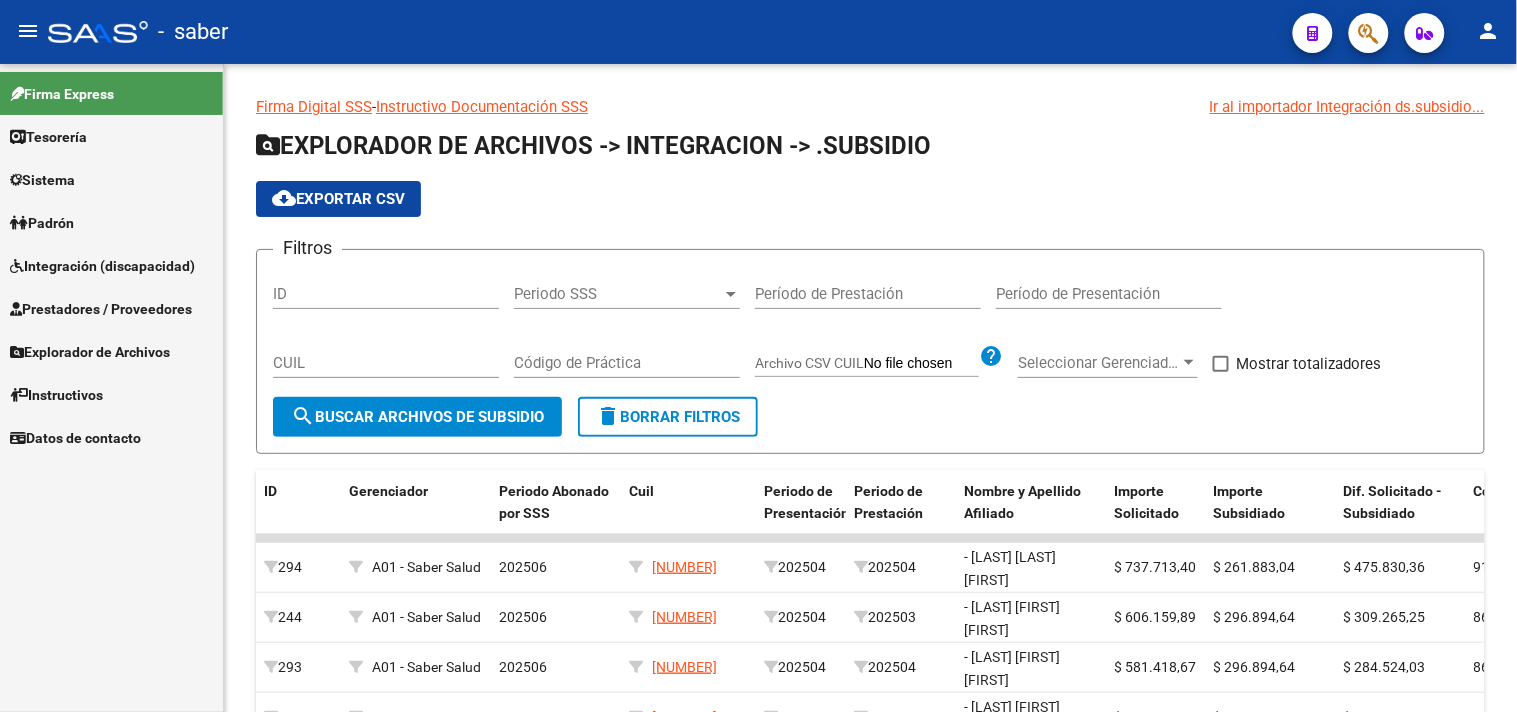 click on "Prestadores / Proveedores" at bounding box center (101, 309) 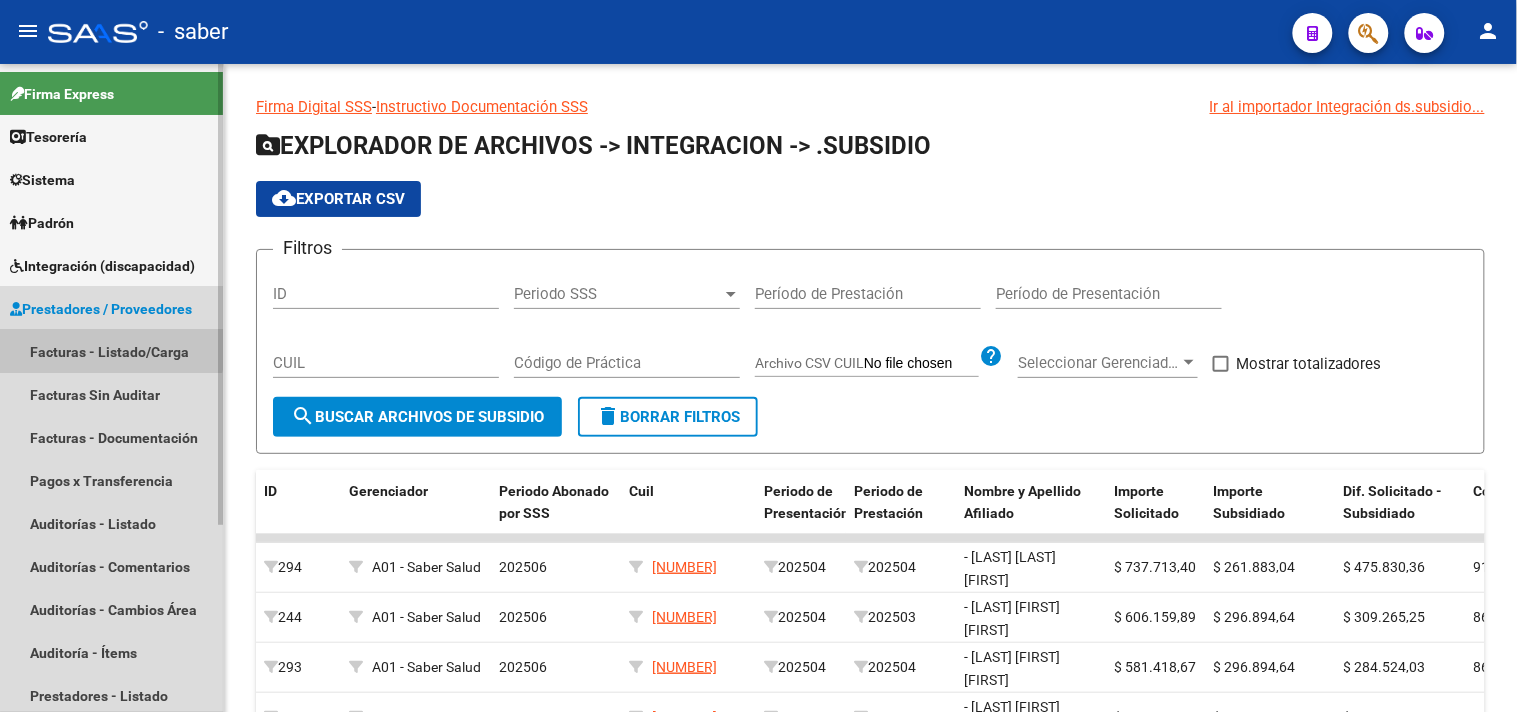 click on "Facturas - Listado/Carga" at bounding box center [111, 351] 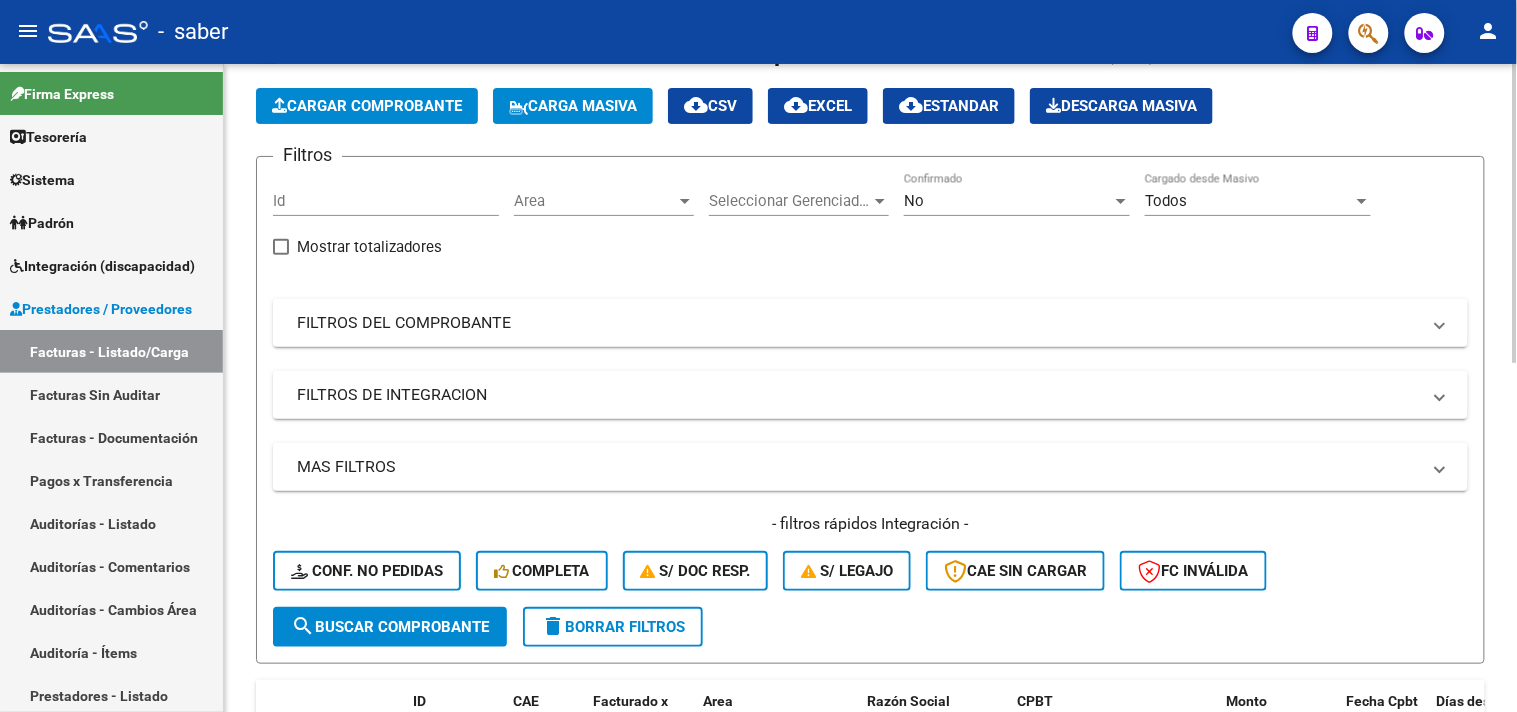 scroll, scrollTop: 222, scrollLeft: 0, axis: vertical 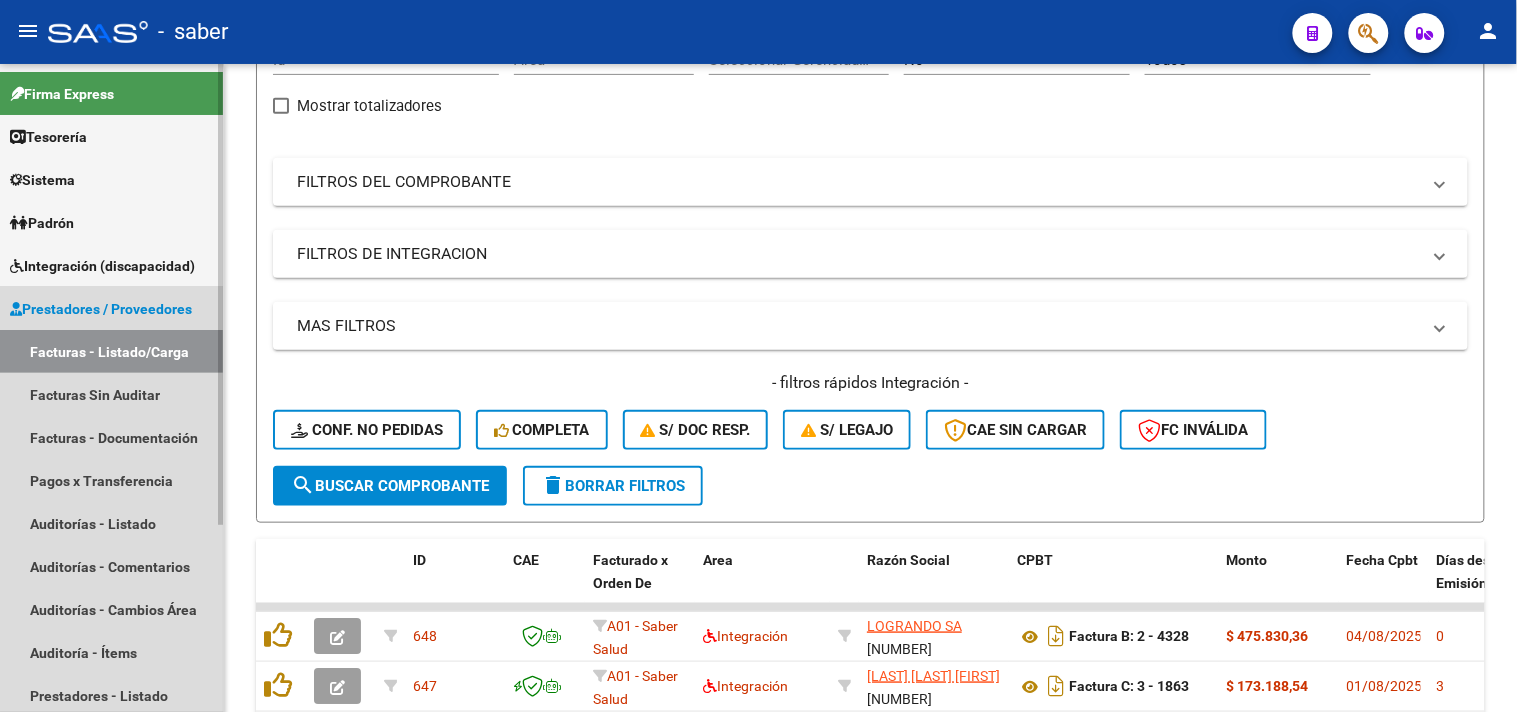 click on "Prestadores / Proveedores" at bounding box center [101, 309] 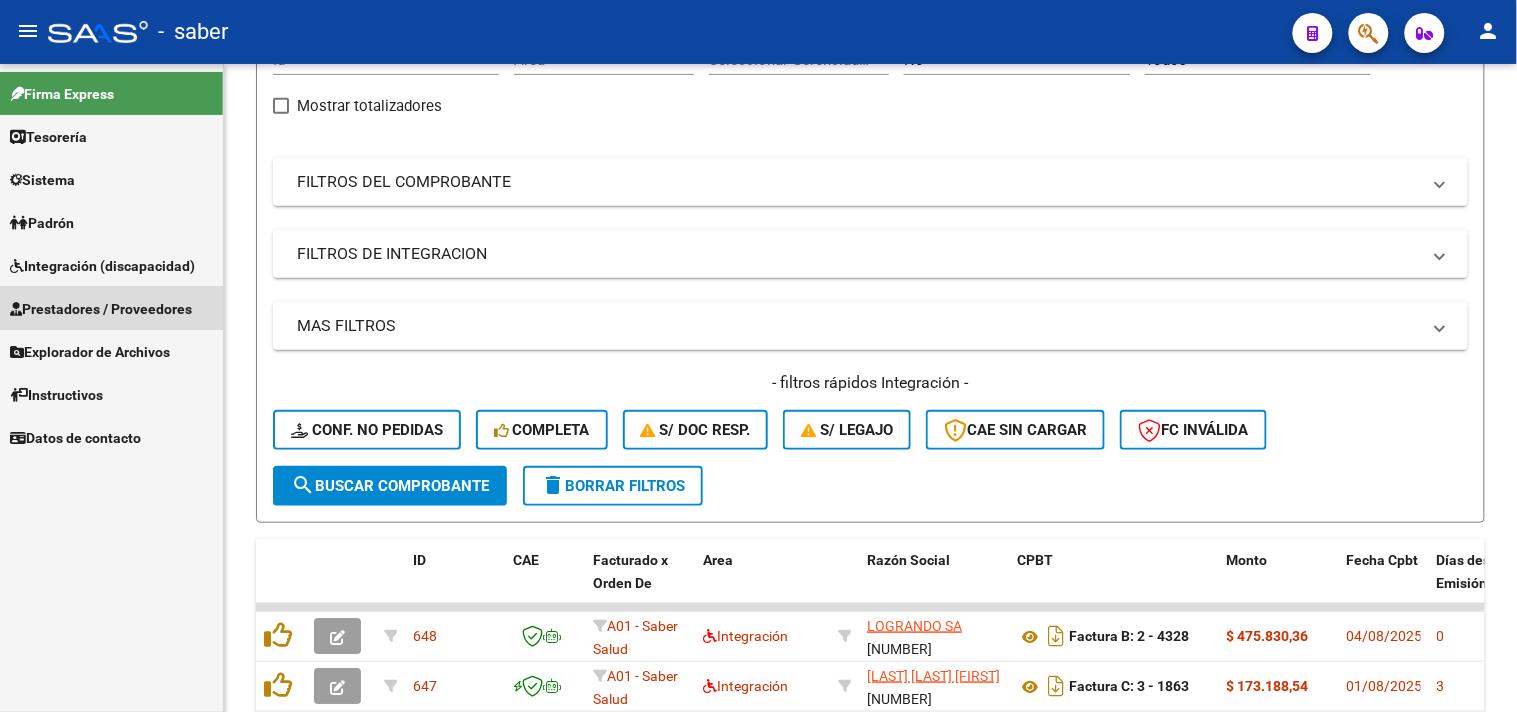 click on "Prestadores / Proveedores" at bounding box center [101, 309] 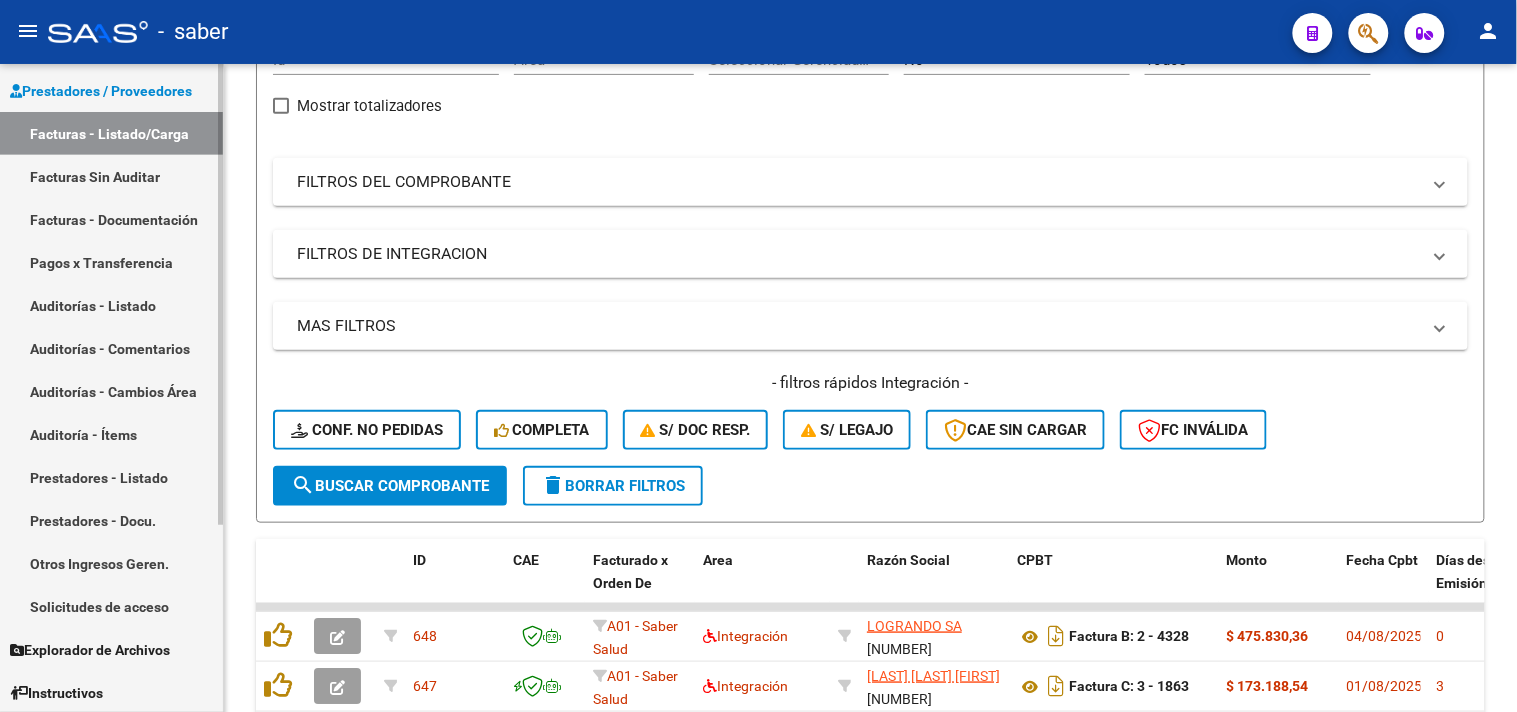 scroll, scrollTop: 222, scrollLeft: 0, axis: vertical 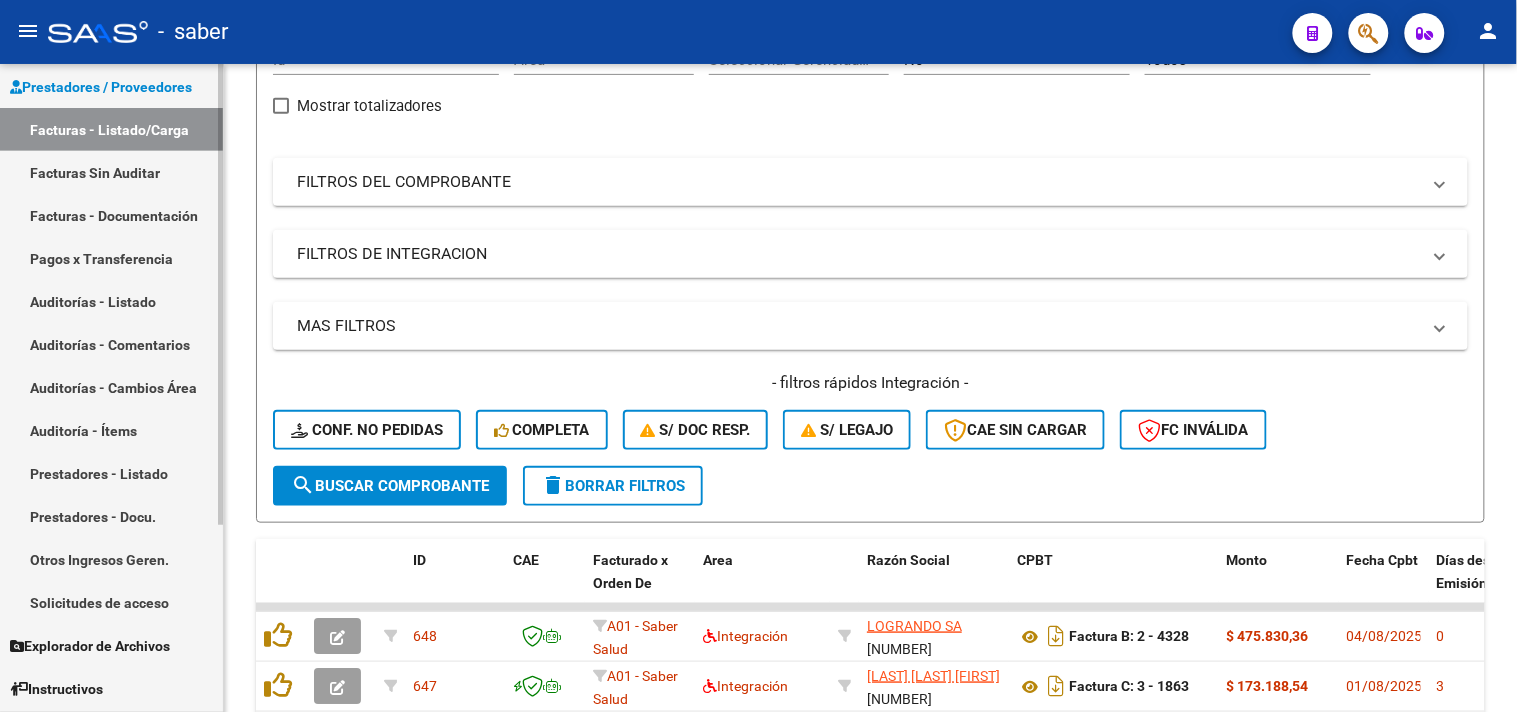 click on "Solicitudes de acceso" at bounding box center [111, 602] 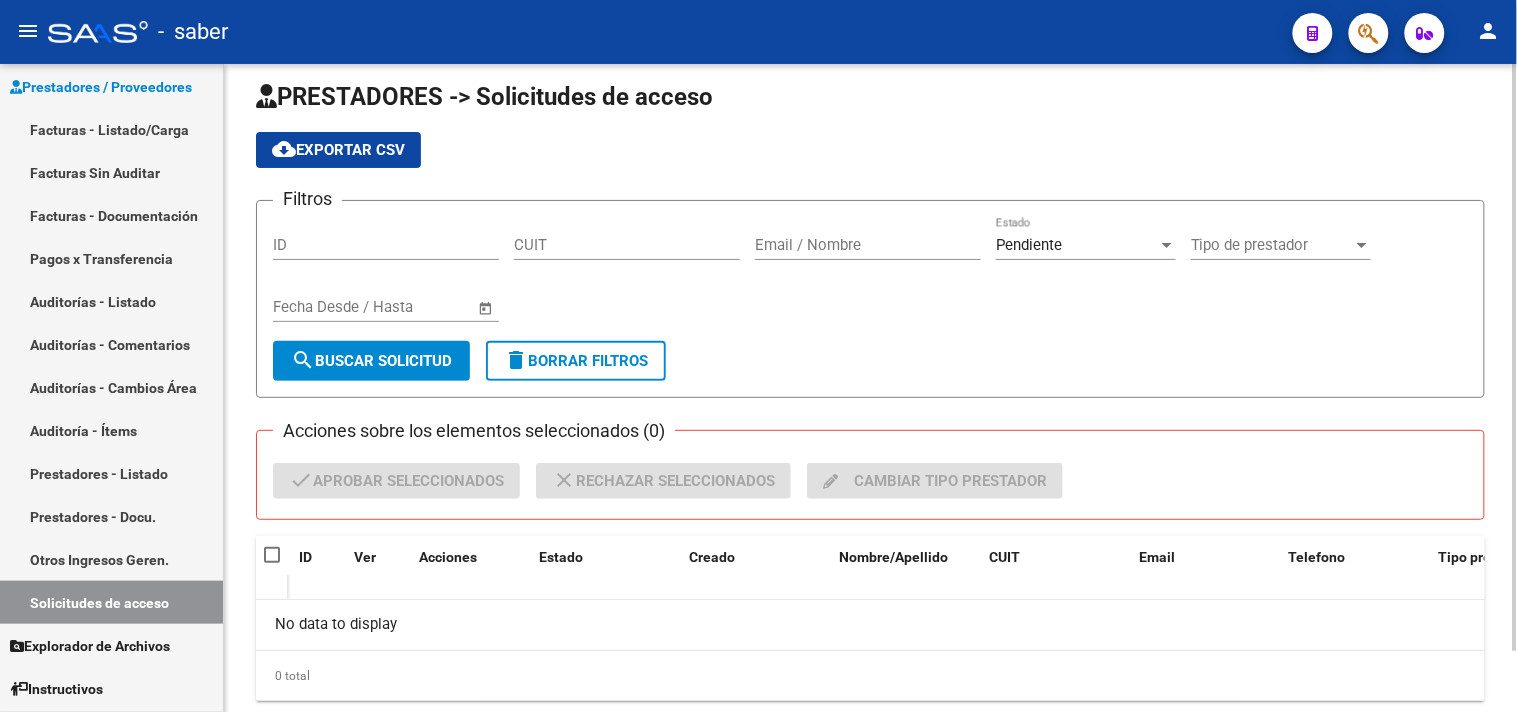 scroll, scrollTop: 0, scrollLeft: 0, axis: both 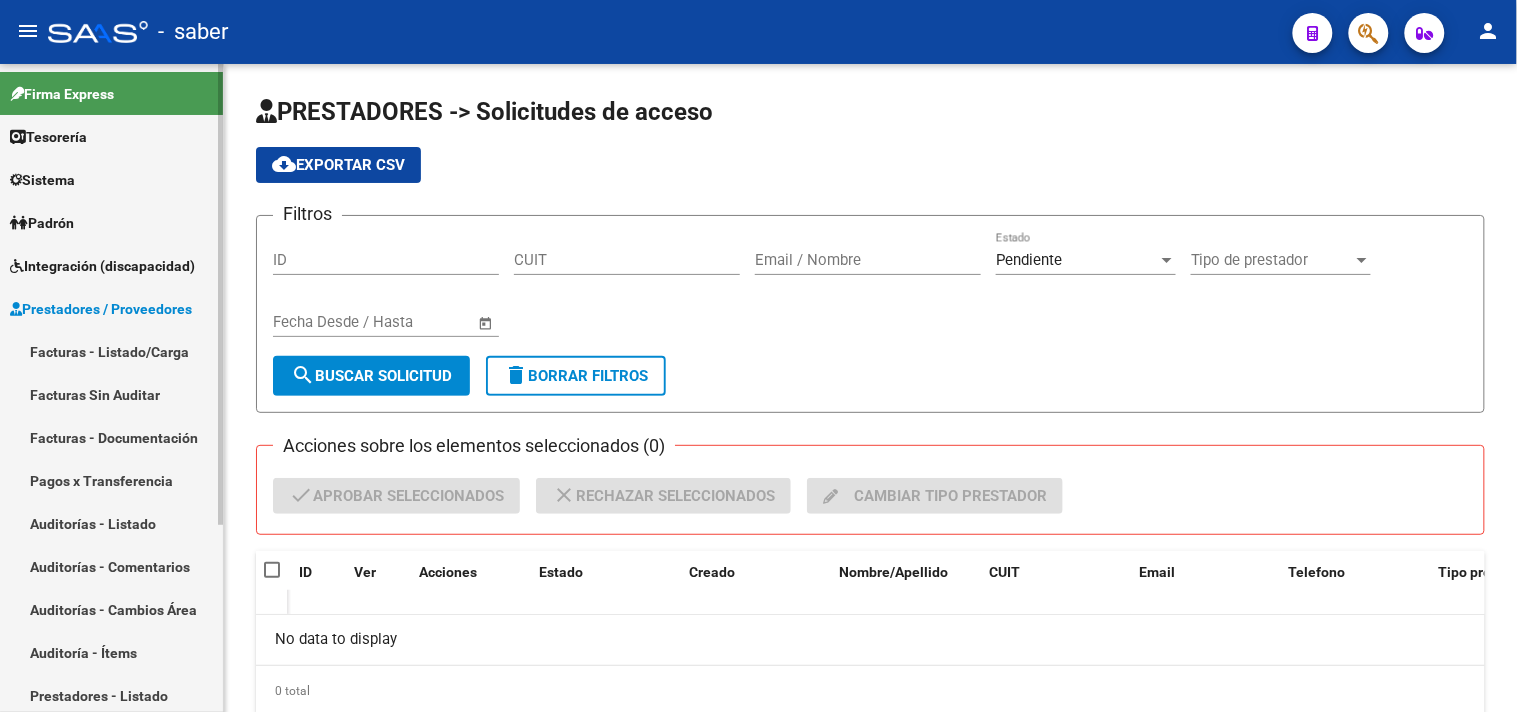 click on "Prestadores / Proveedores" at bounding box center (101, 309) 